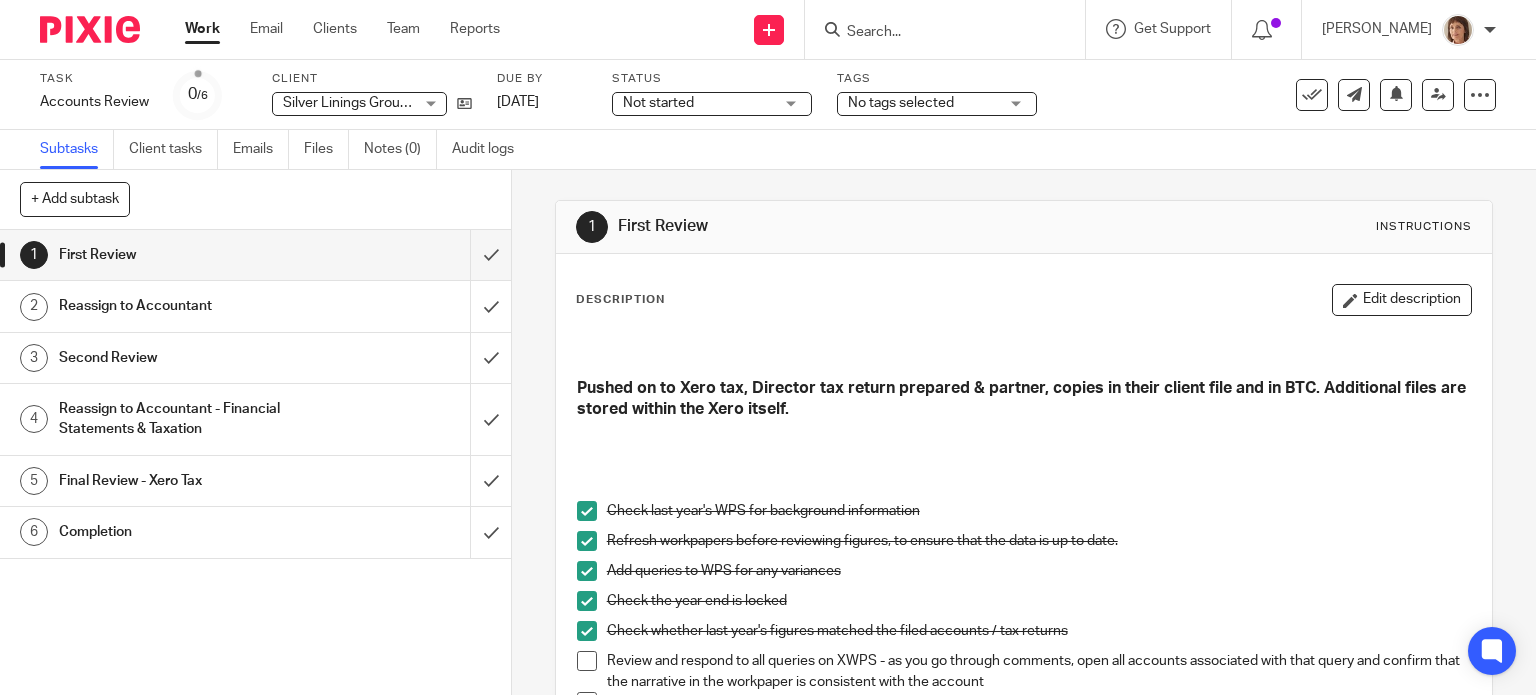 scroll, scrollTop: 0, scrollLeft: 0, axis: both 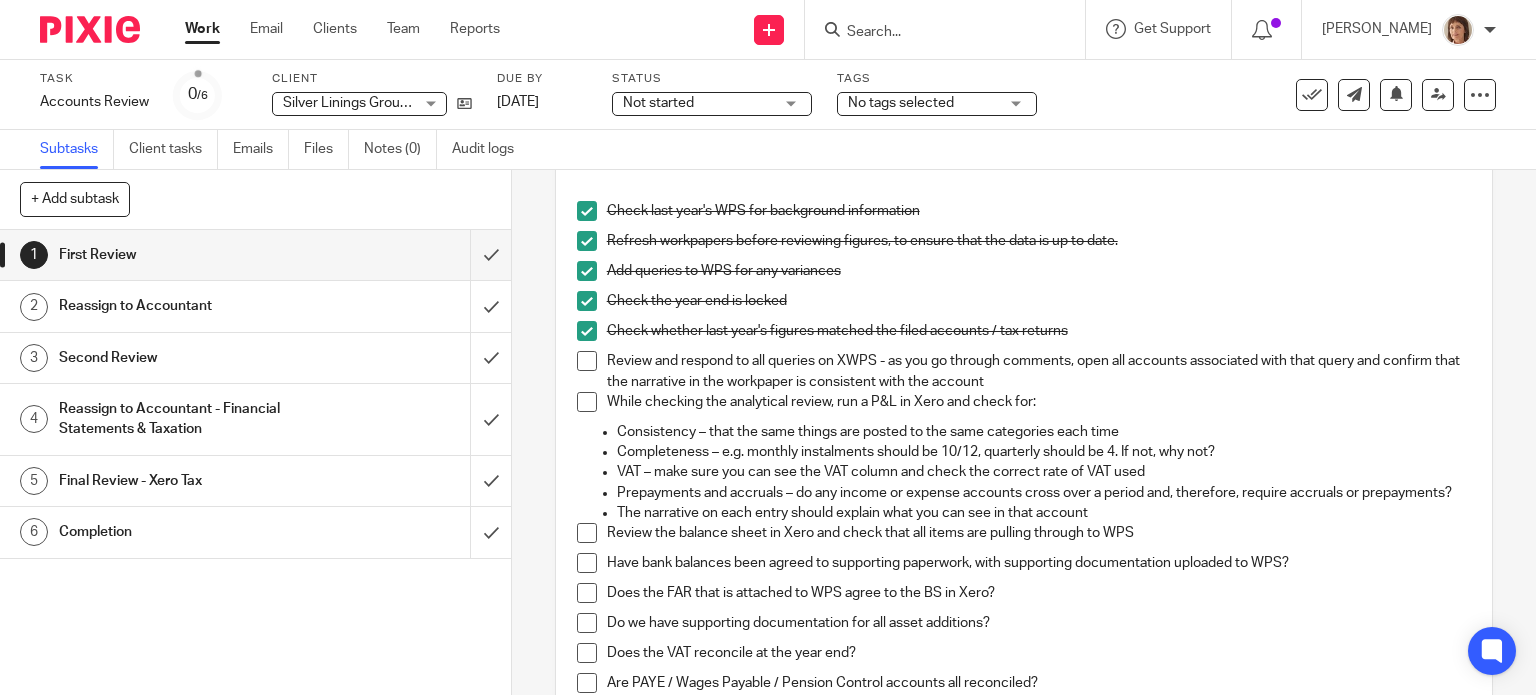 click at bounding box center [587, 361] 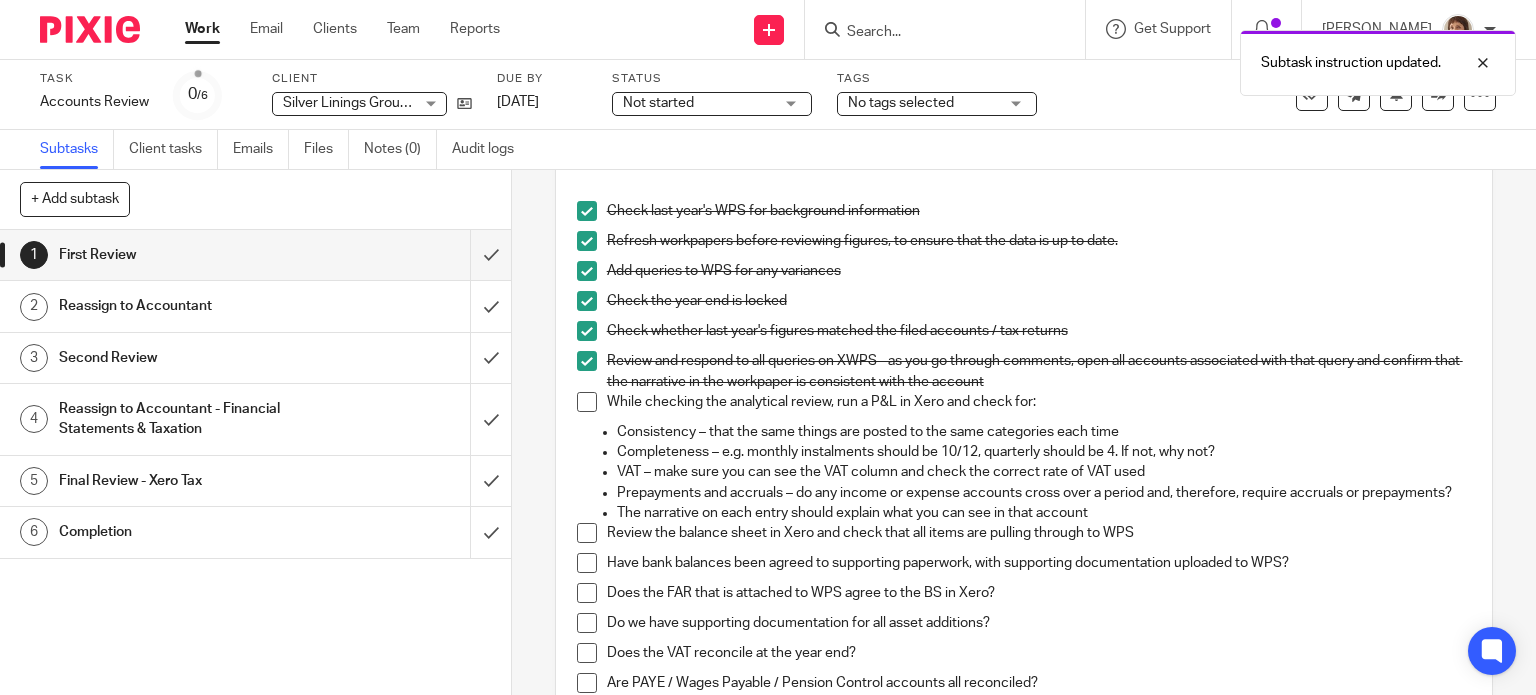 click at bounding box center (587, 402) 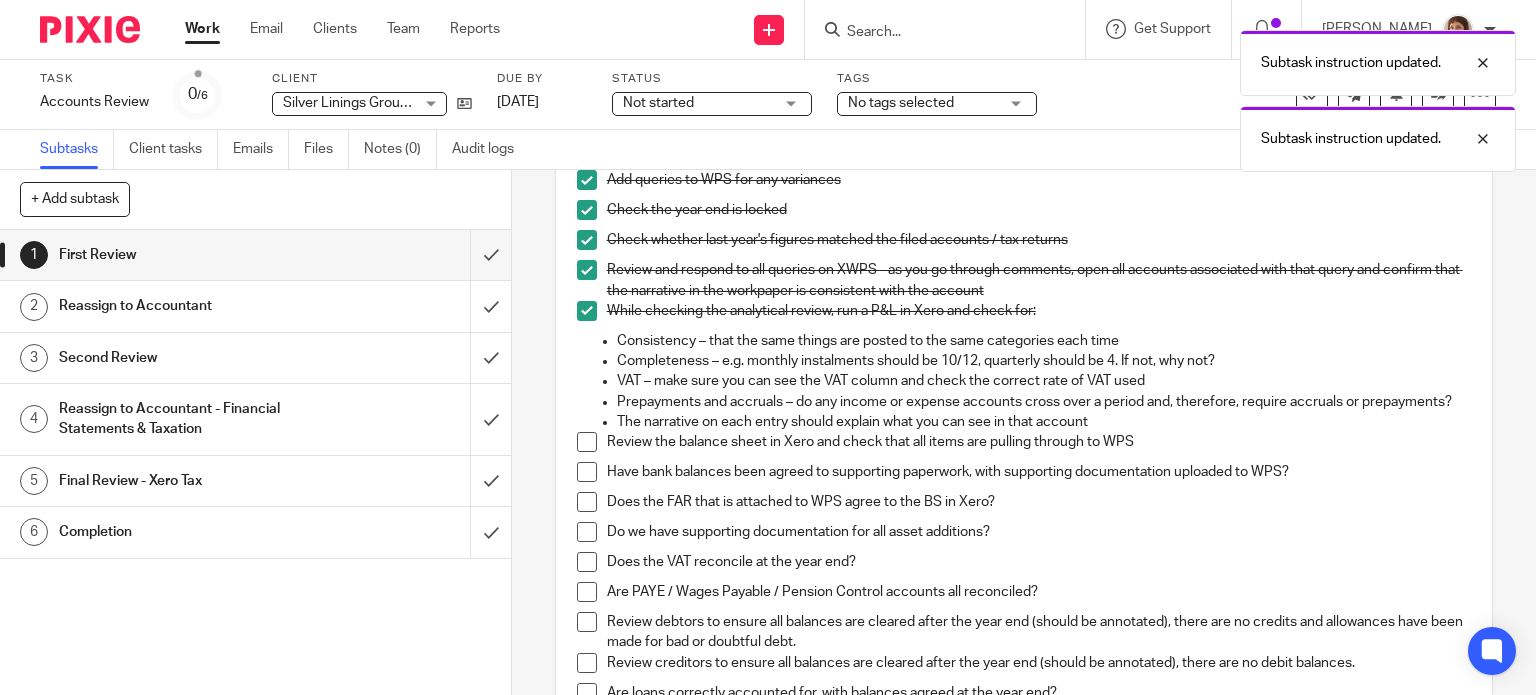 scroll, scrollTop: 500, scrollLeft: 0, axis: vertical 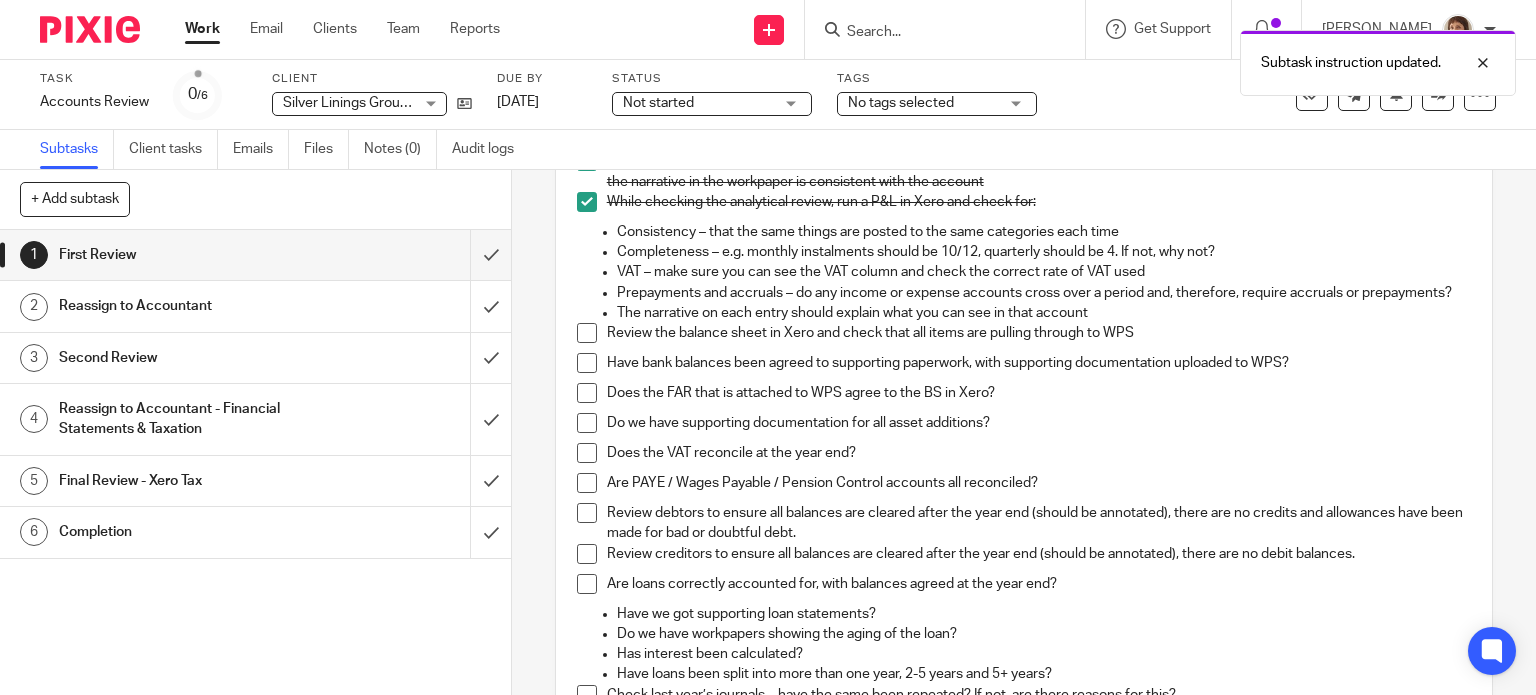click at bounding box center [587, 333] 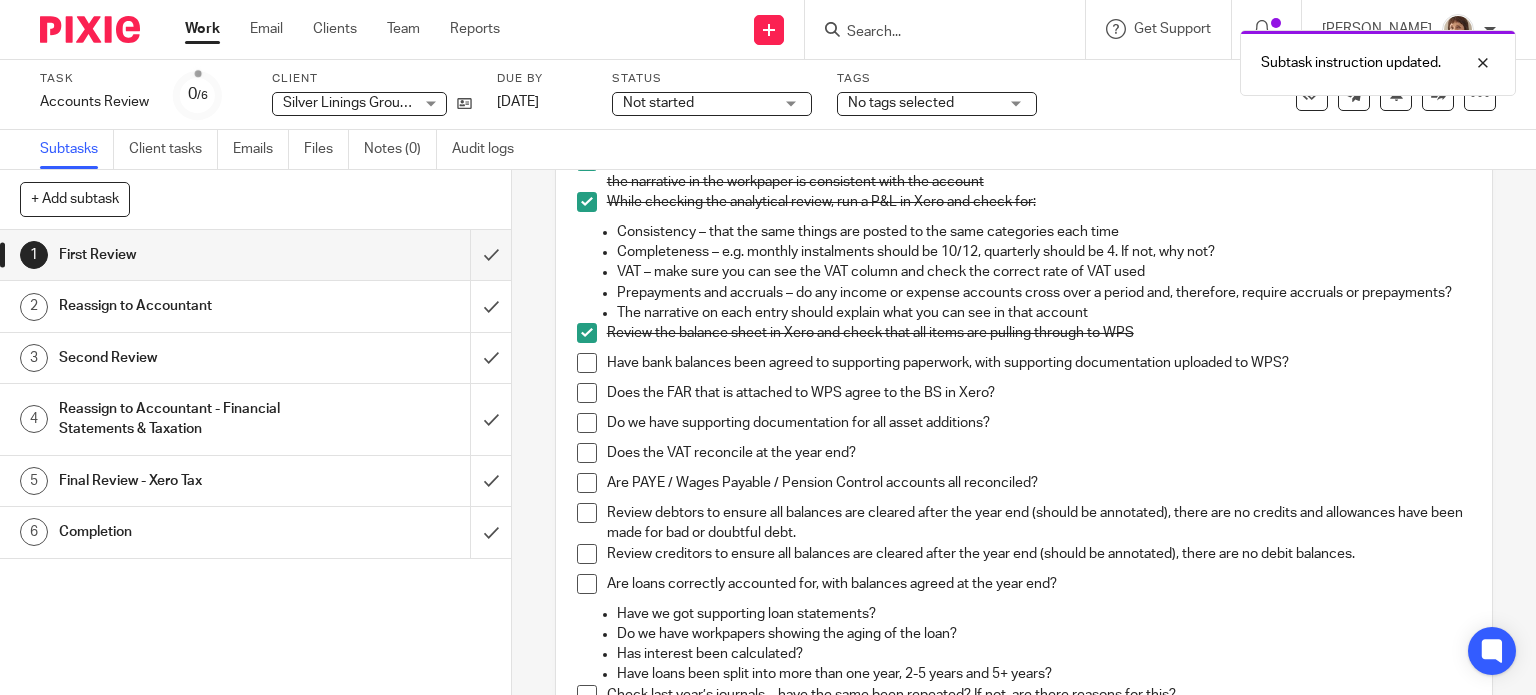 click at bounding box center (587, 363) 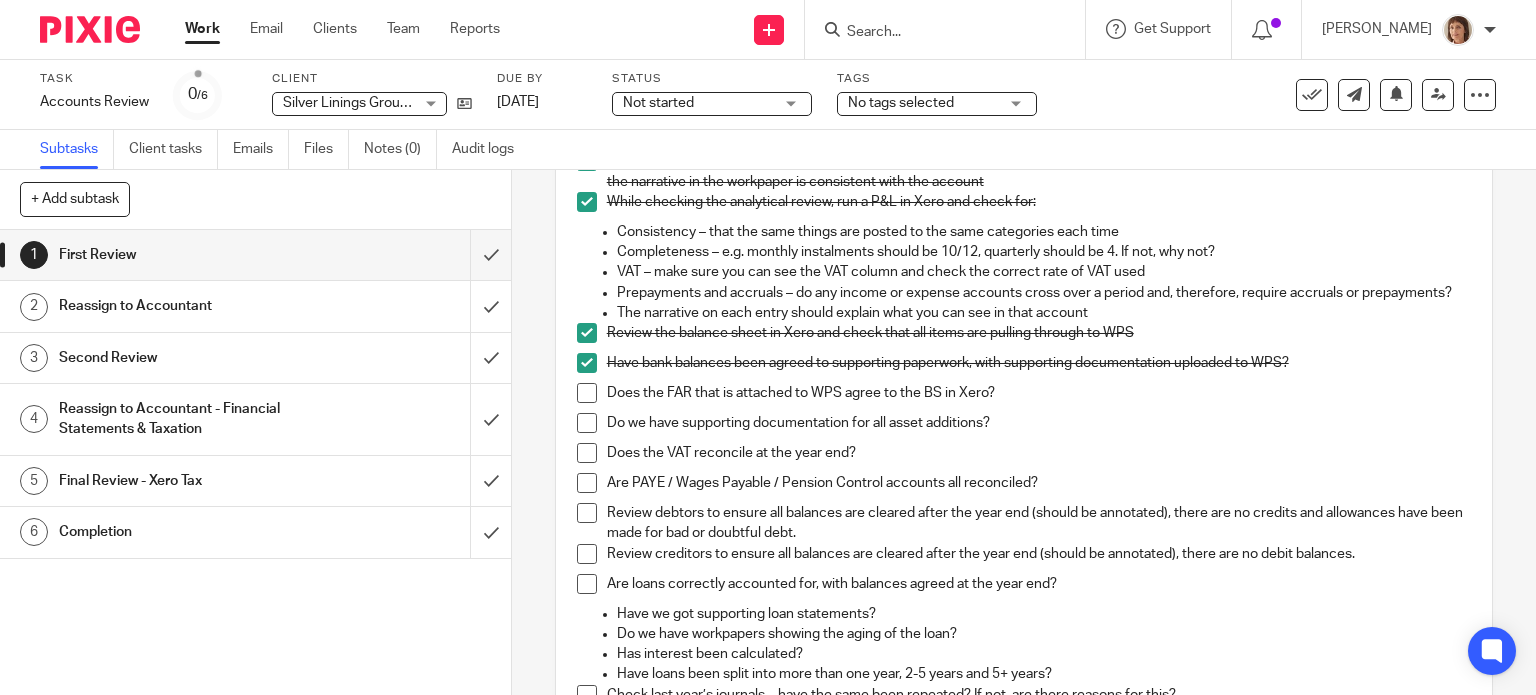 click at bounding box center (587, 393) 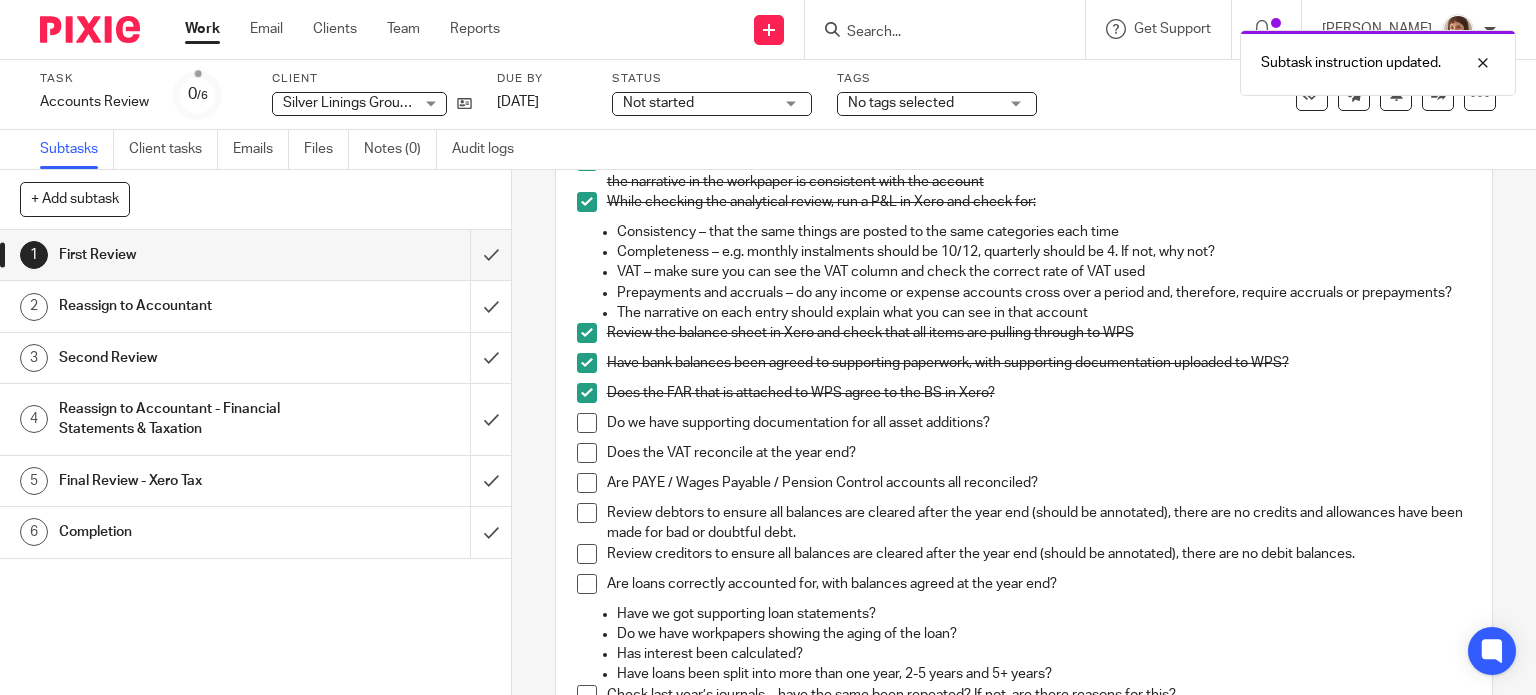 click at bounding box center (587, 423) 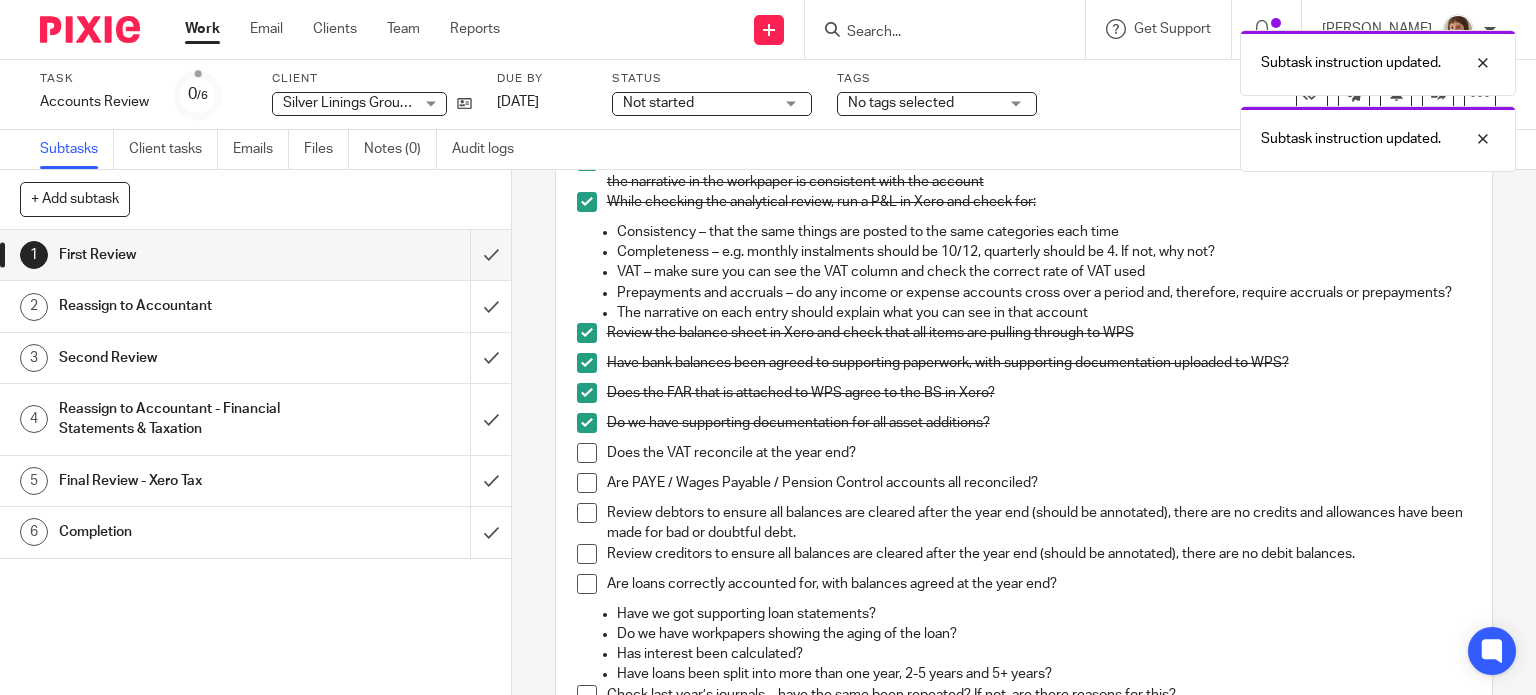 click at bounding box center (587, 453) 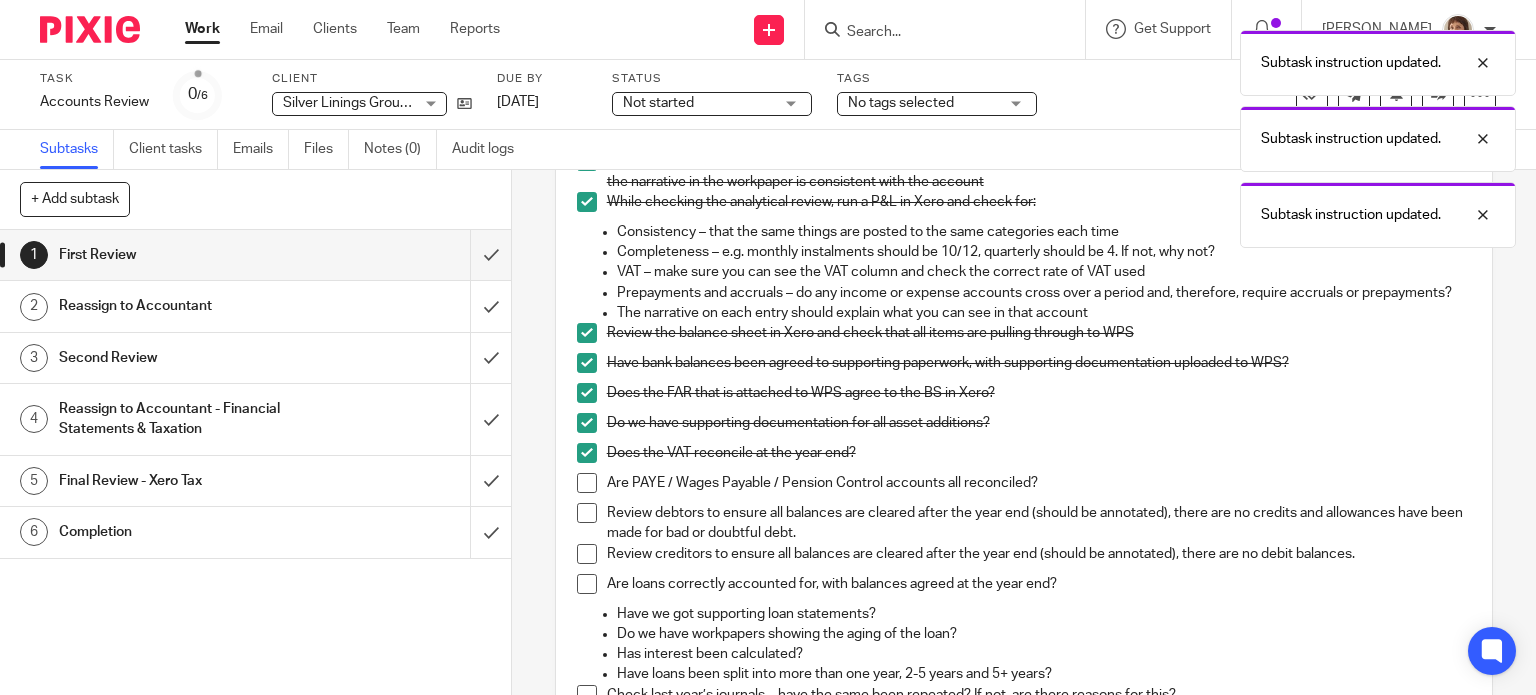 click at bounding box center [587, 483] 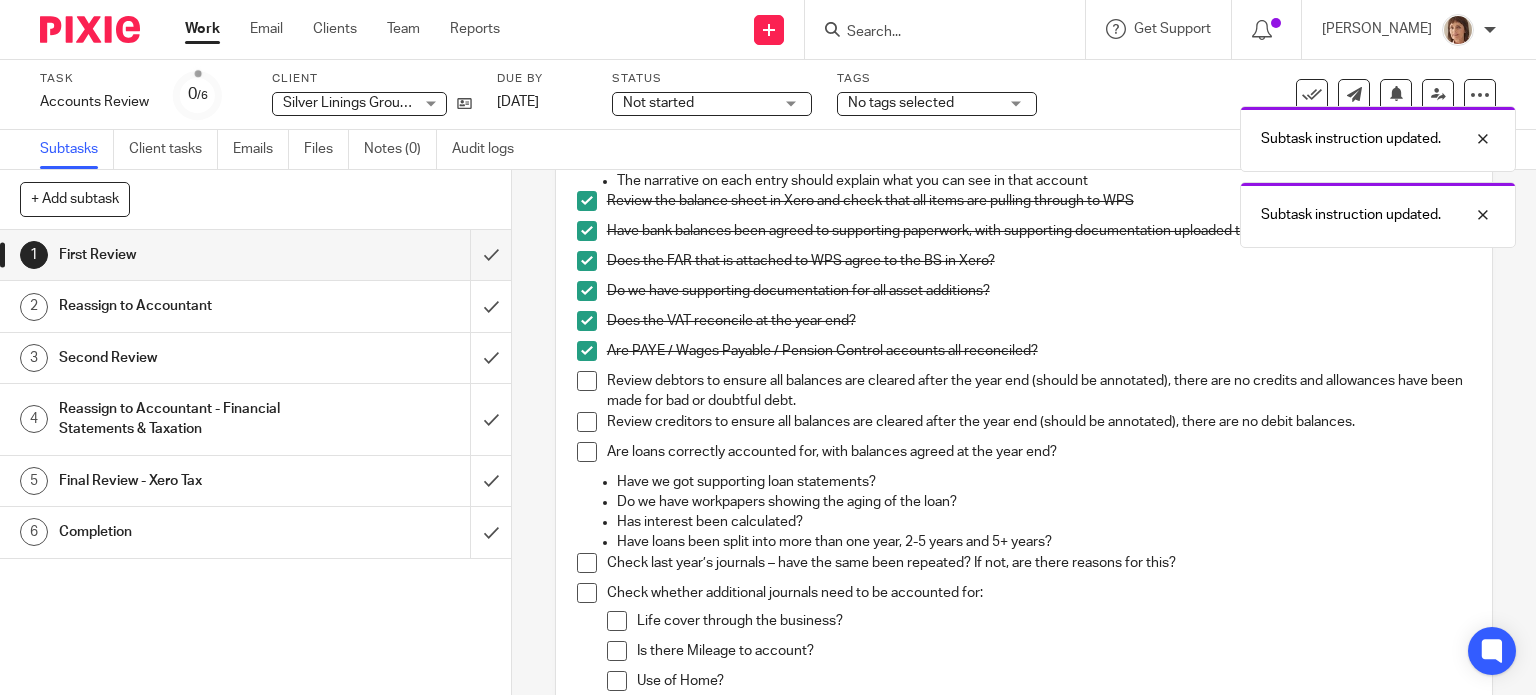 scroll, scrollTop: 700, scrollLeft: 0, axis: vertical 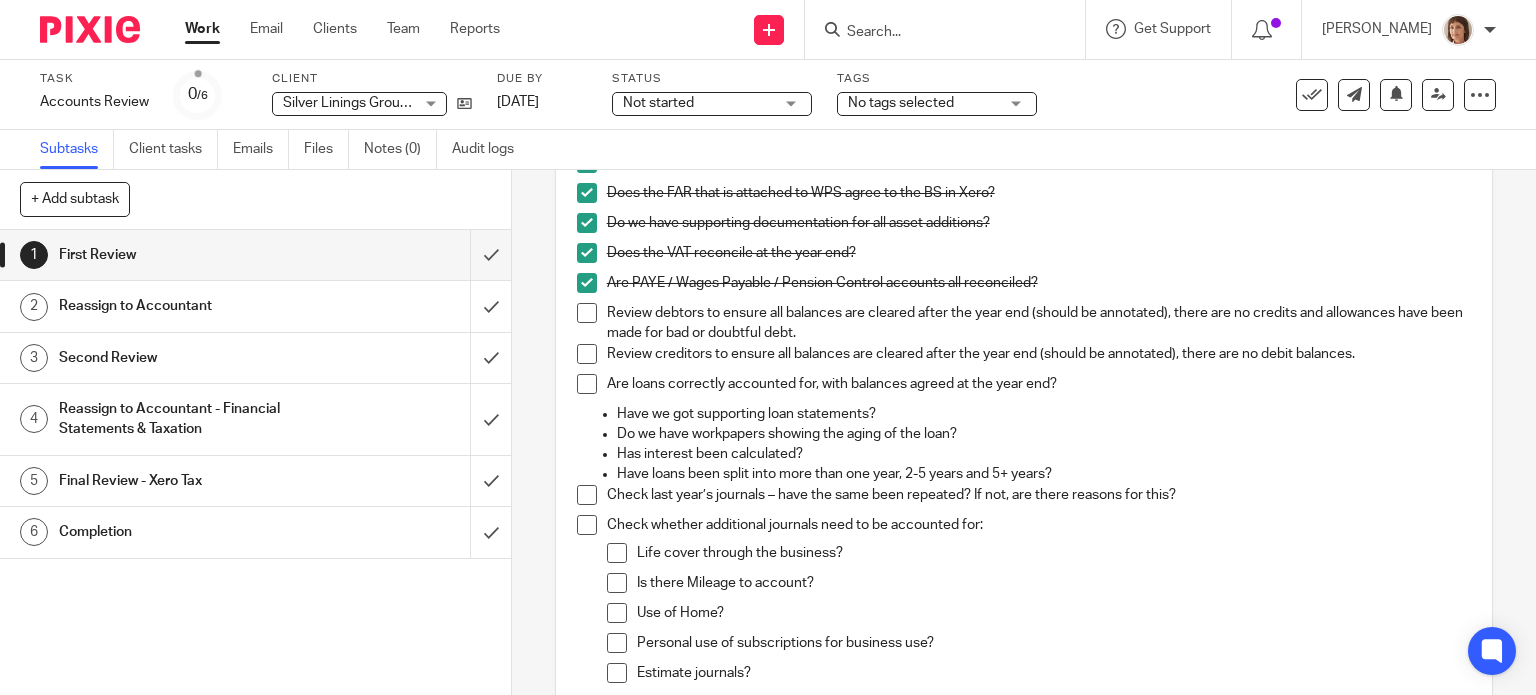 click at bounding box center (587, 313) 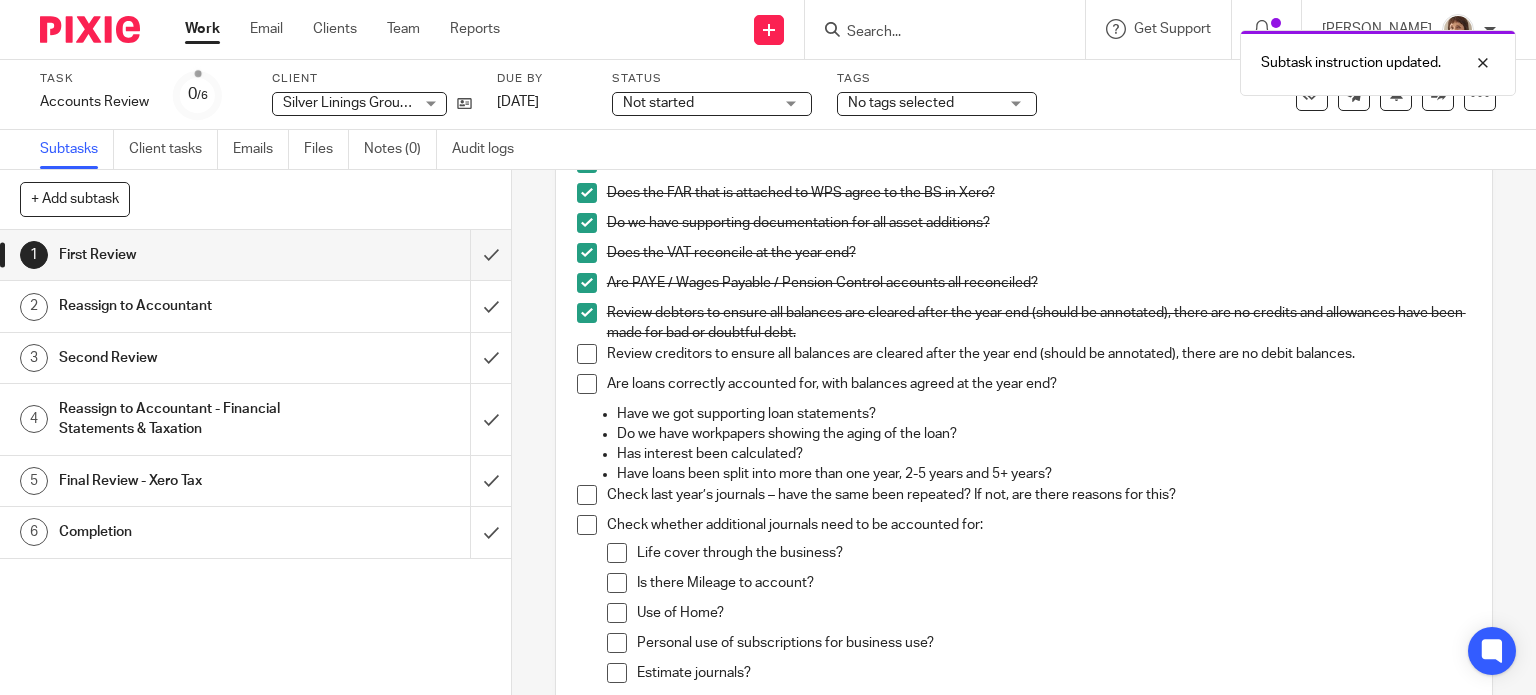click at bounding box center (587, 354) 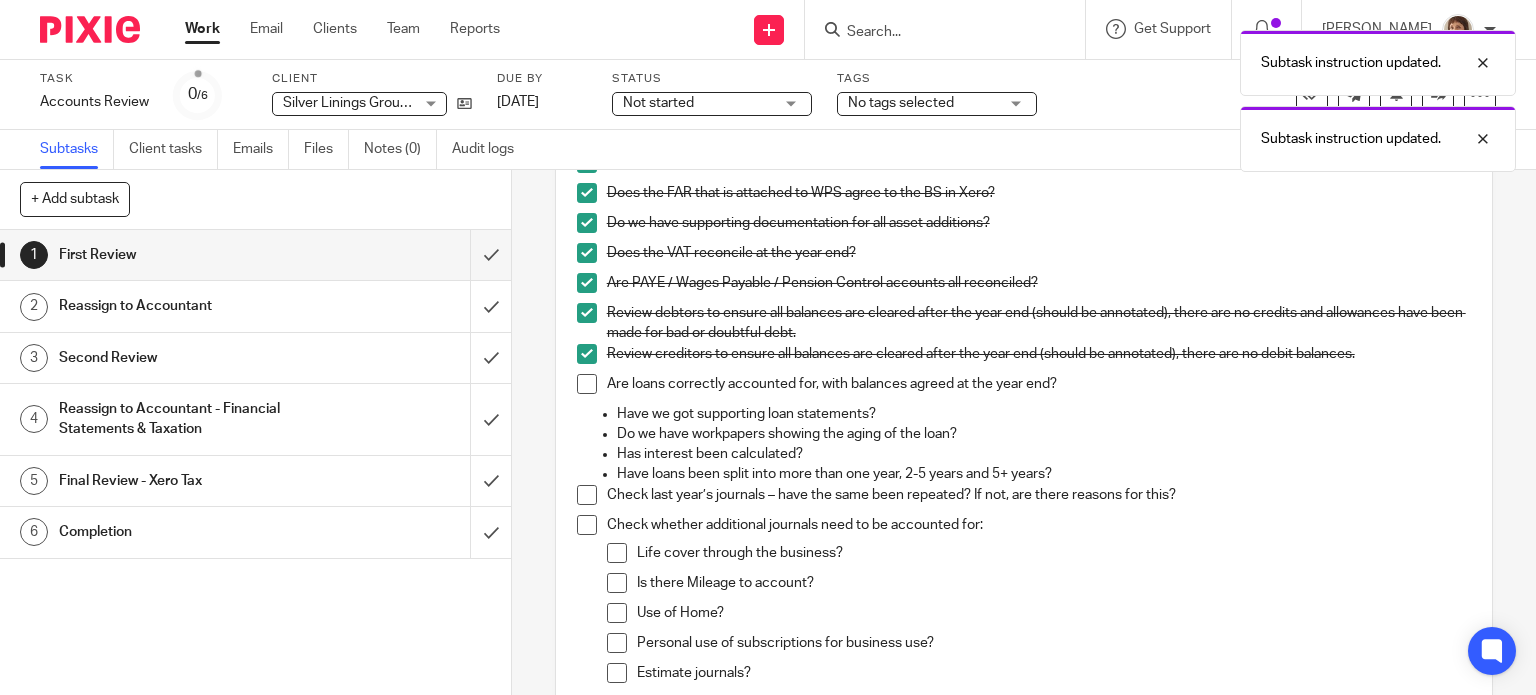 click at bounding box center (587, 384) 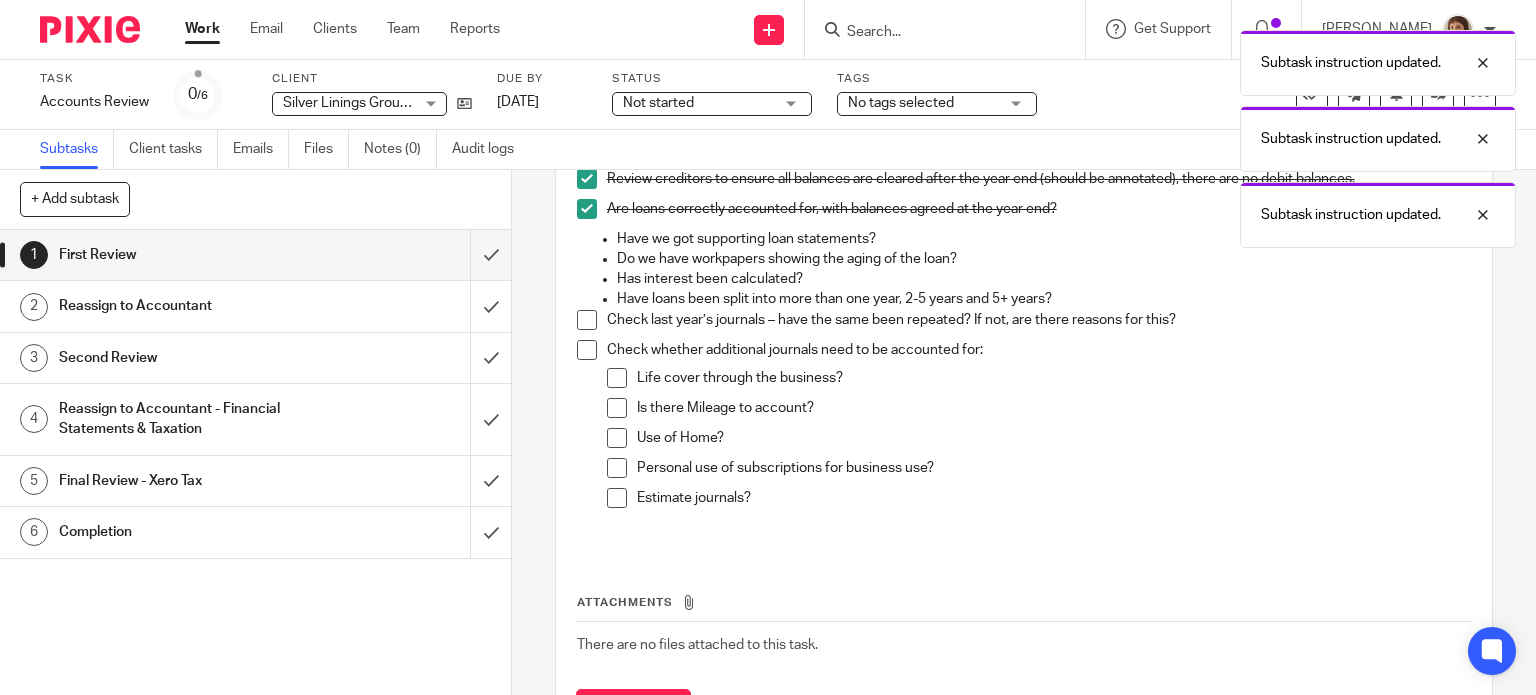 scroll, scrollTop: 900, scrollLeft: 0, axis: vertical 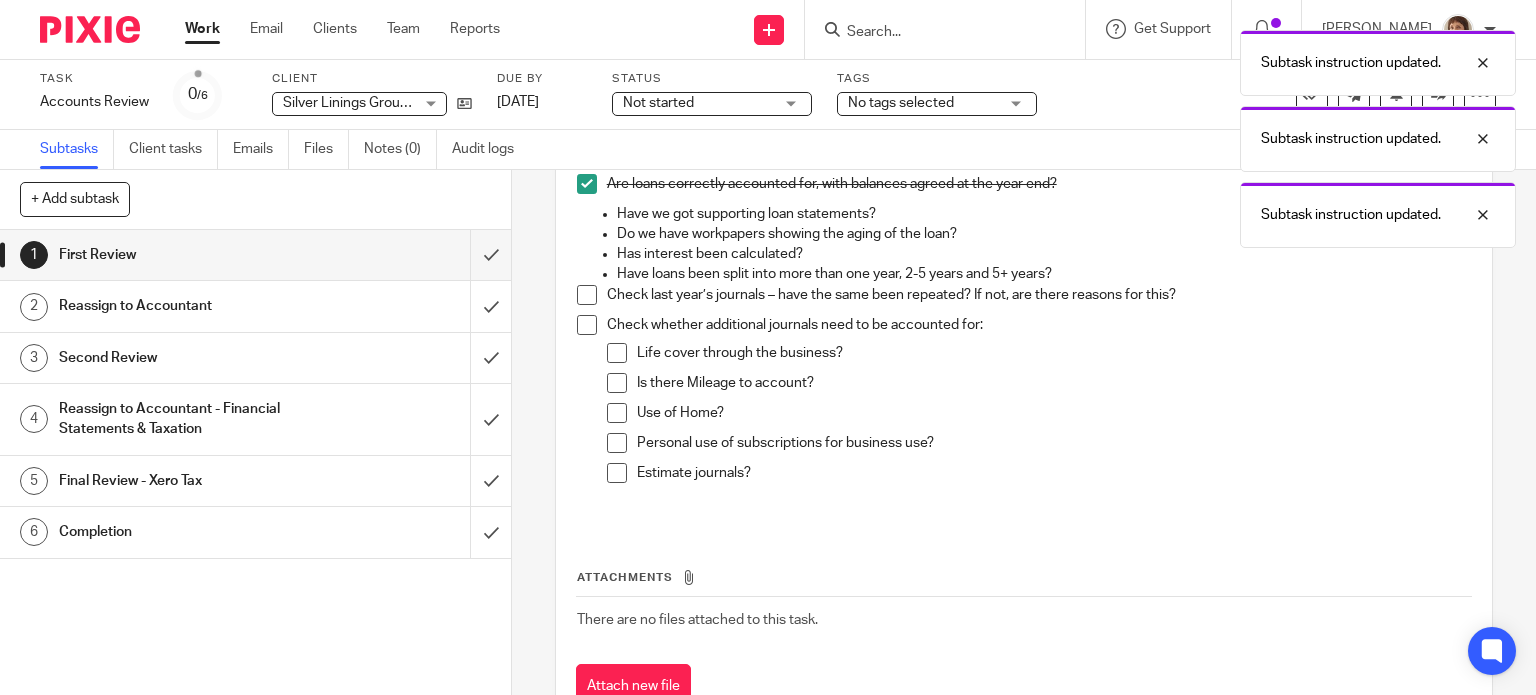 click at bounding box center (587, 295) 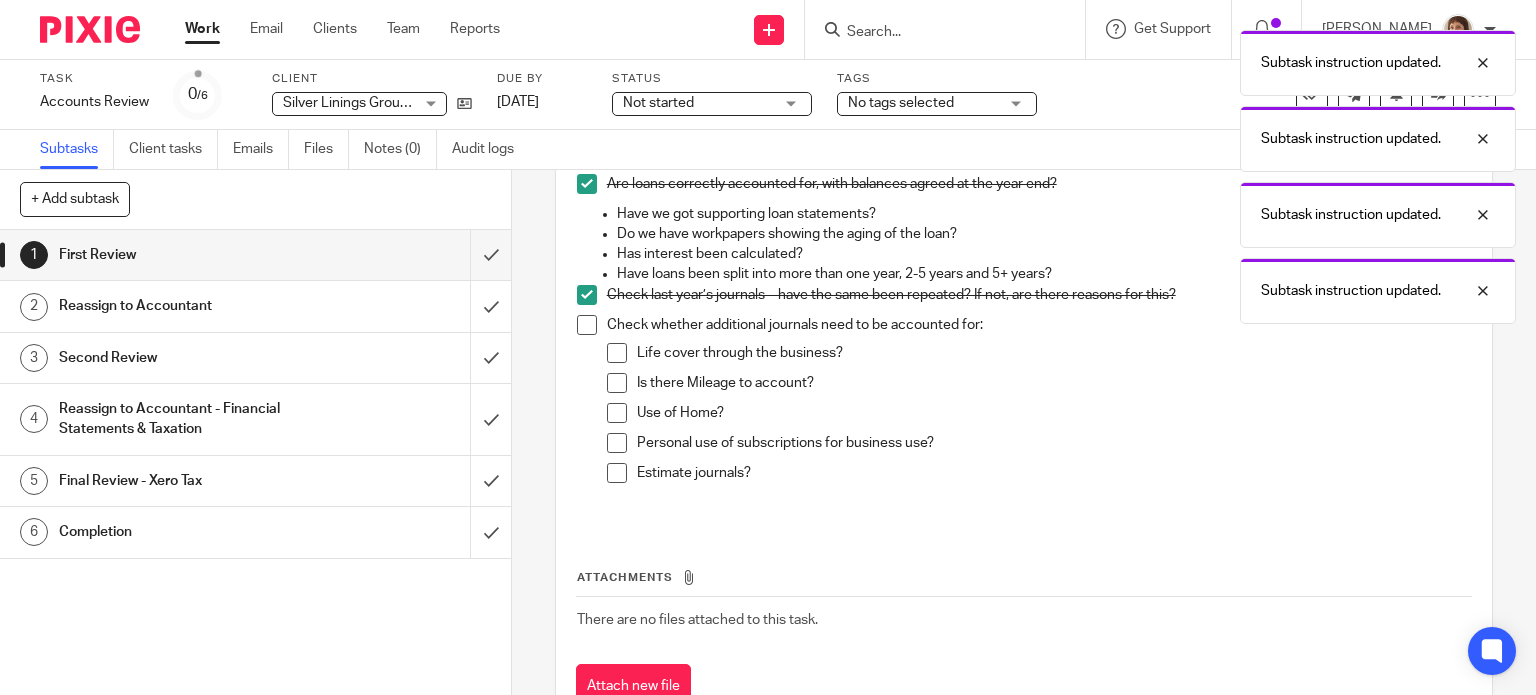 click at bounding box center [587, 325] 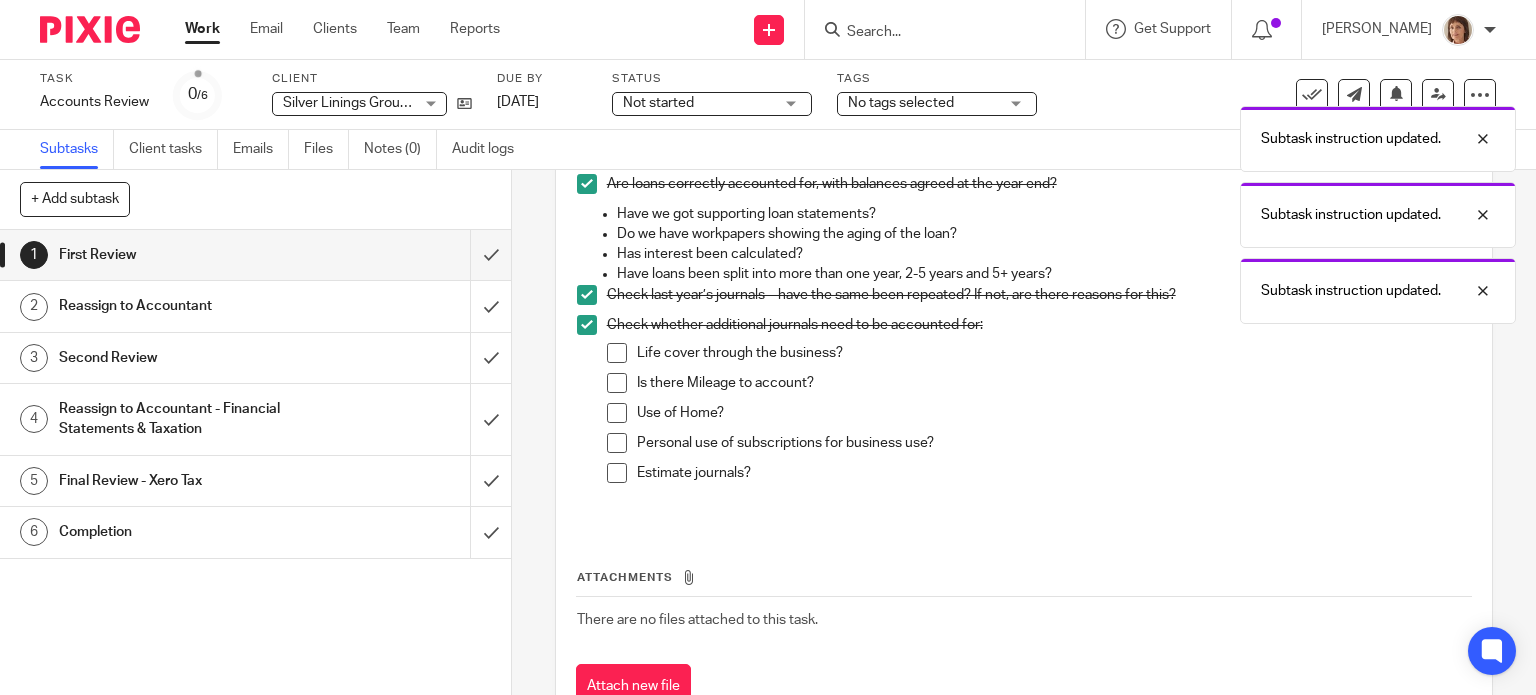 drag, startPoint x: 604, startPoint y: 375, endPoint x: 602, endPoint y: 407, distance: 32.06244 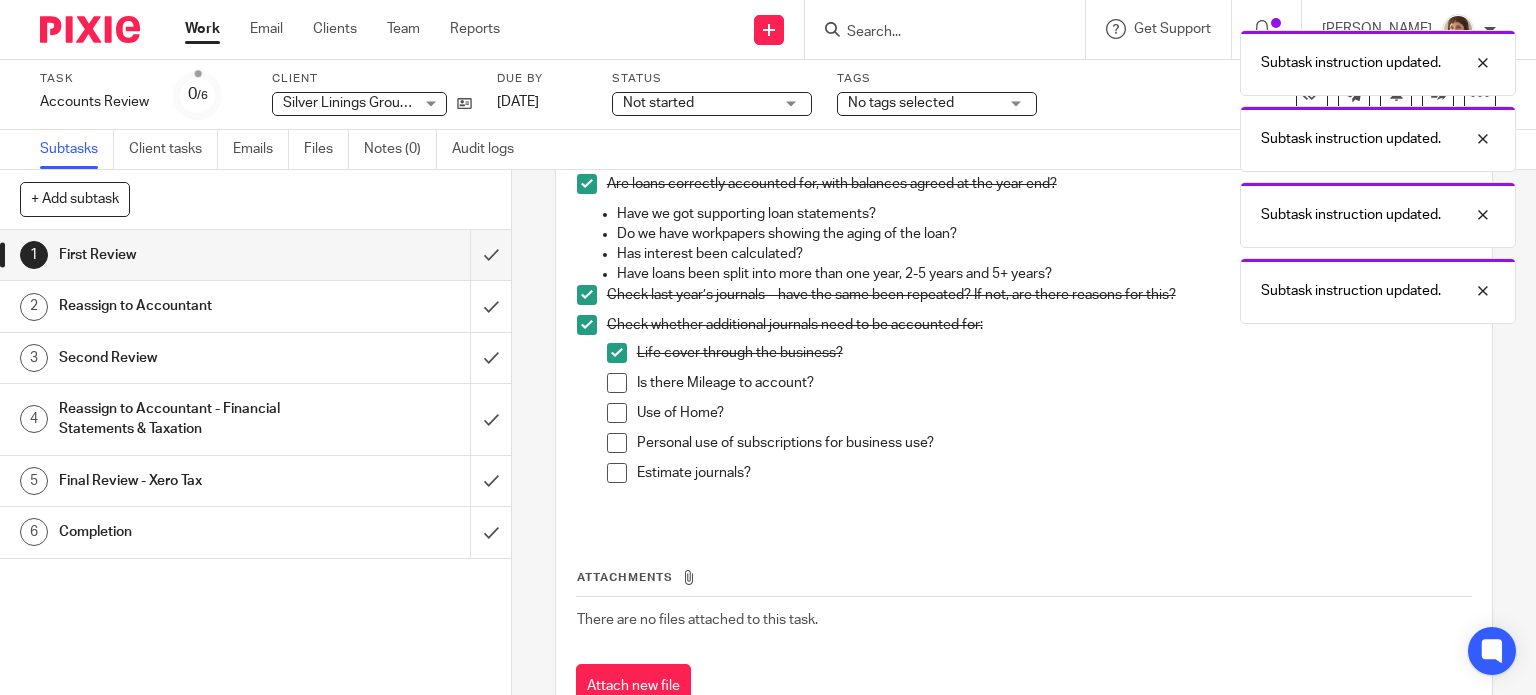 click at bounding box center (617, 383) 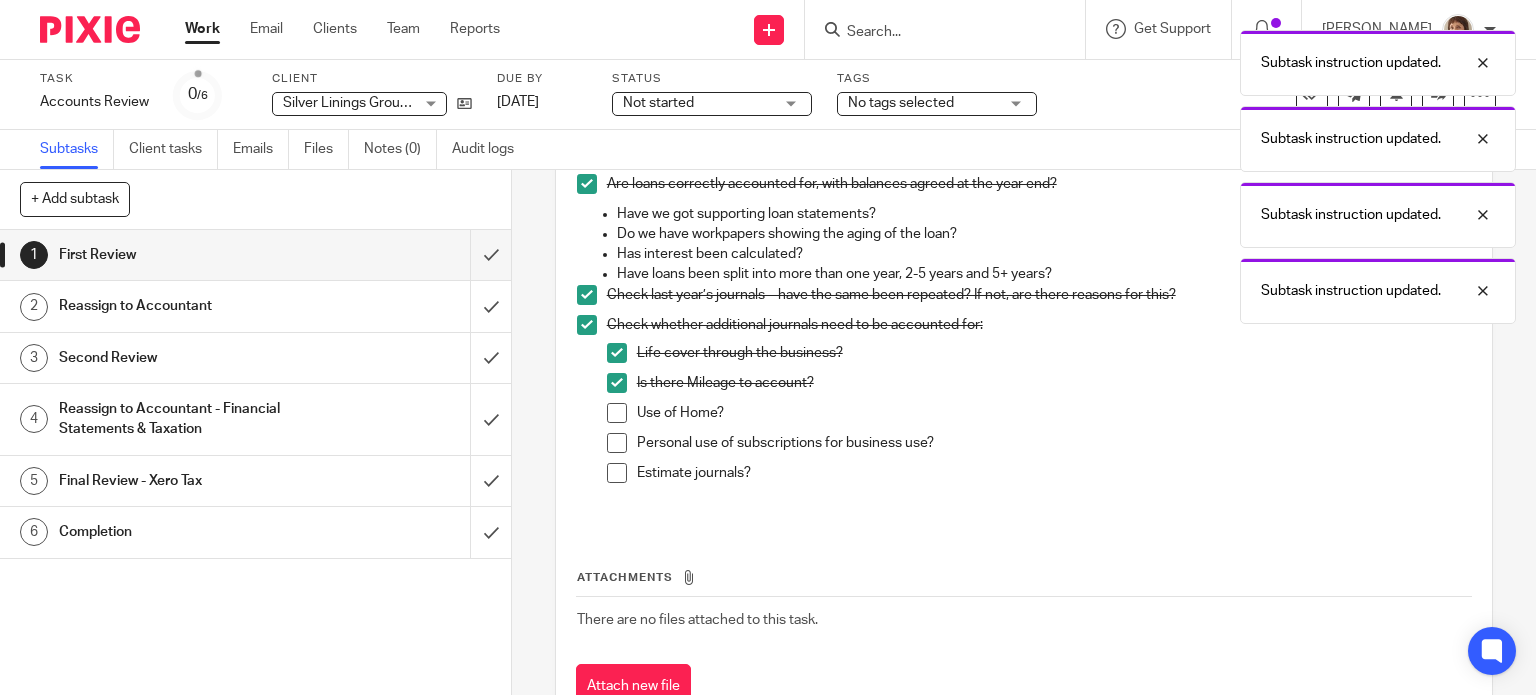 click at bounding box center (617, 413) 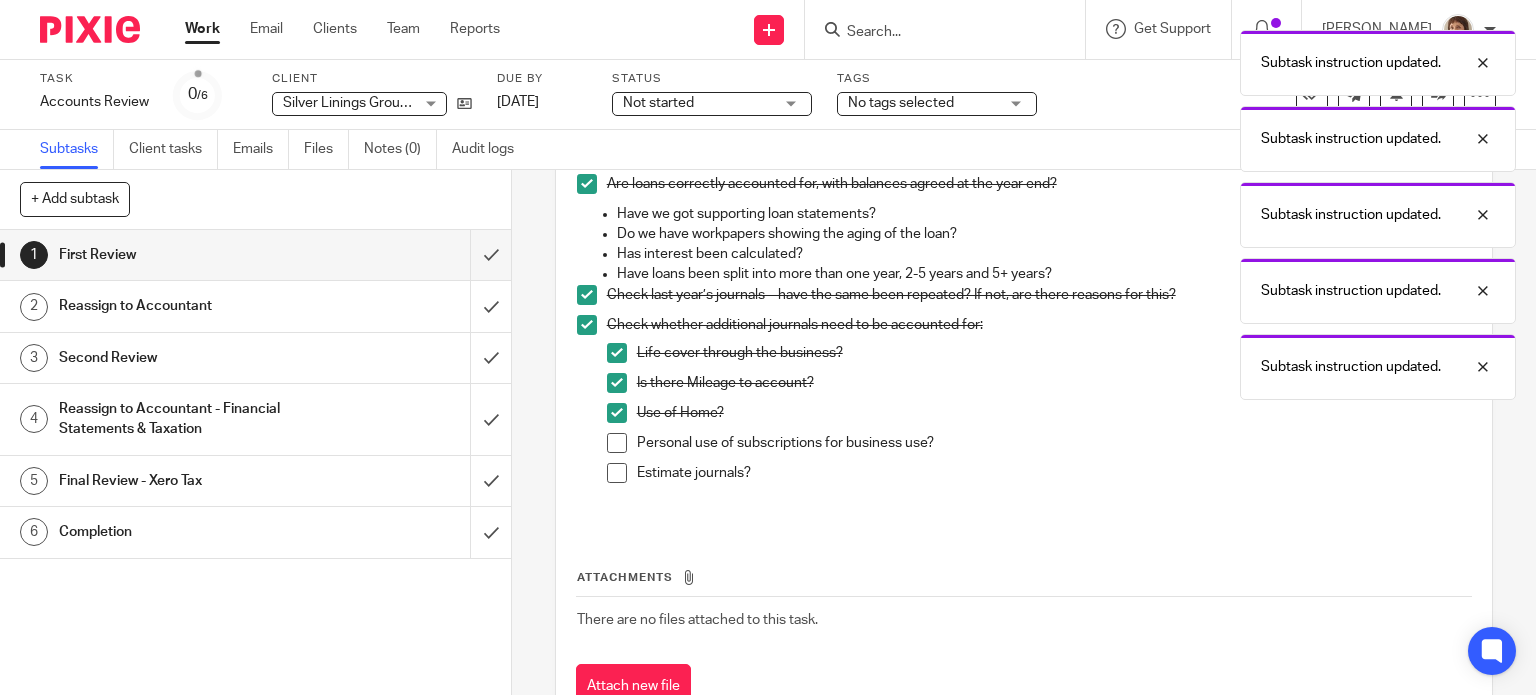 click at bounding box center (617, 443) 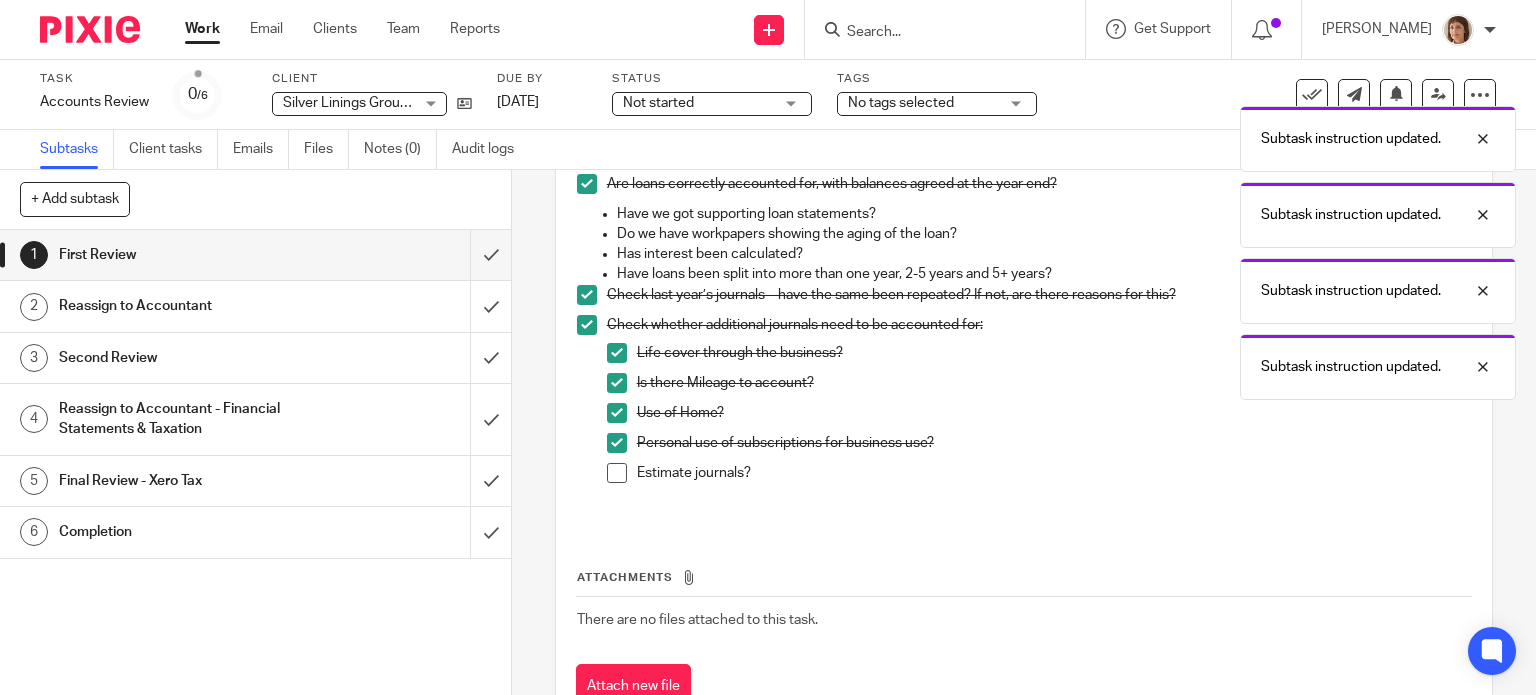 click at bounding box center (617, 473) 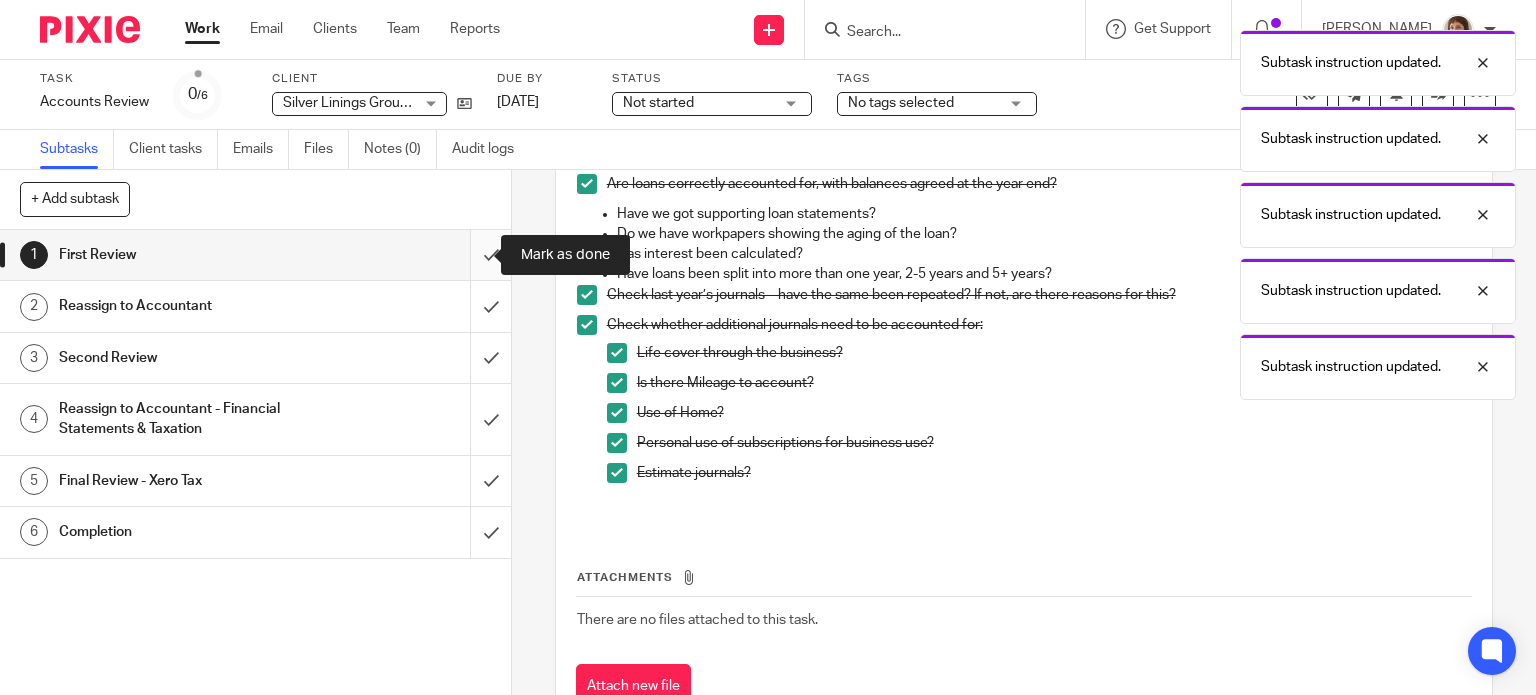click at bounding box center [255, 255] 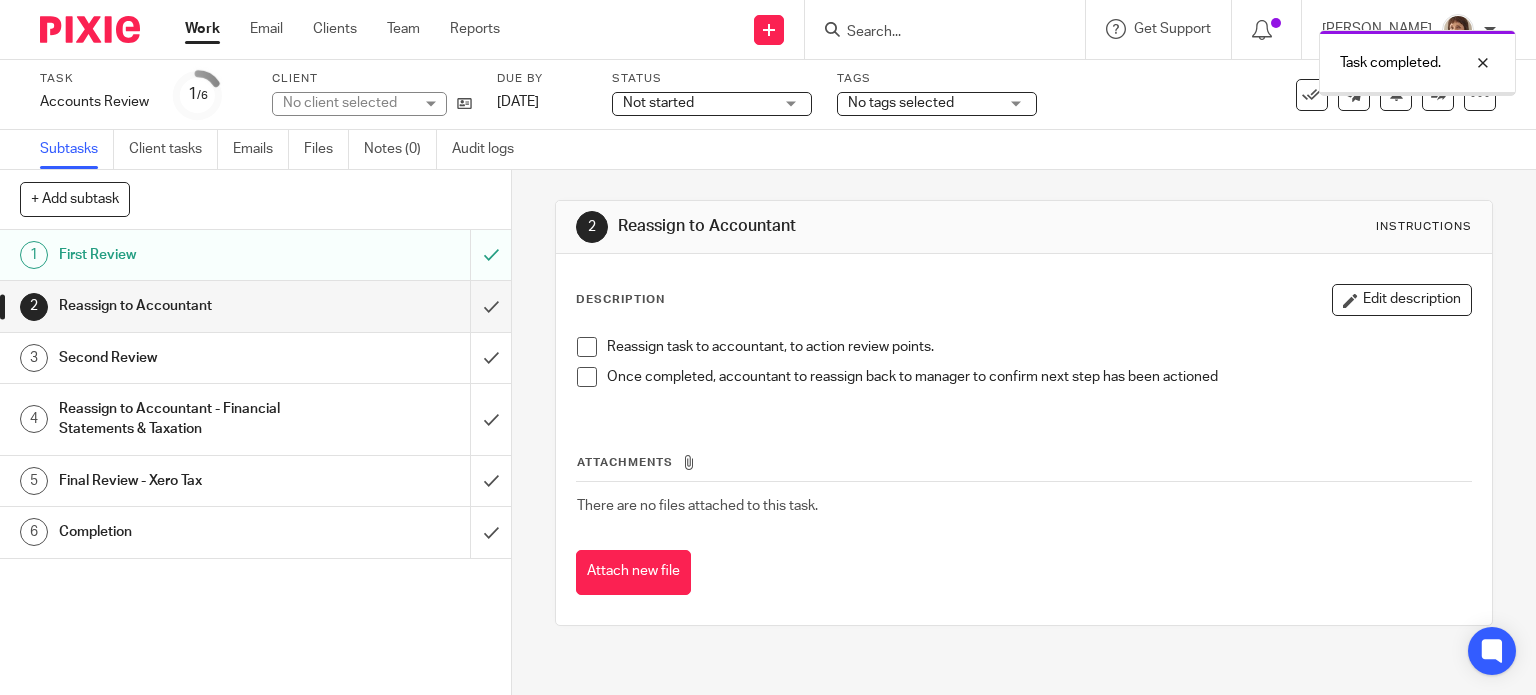 scroll, scrollTop: 0, scrollLeft: 0, axis: both 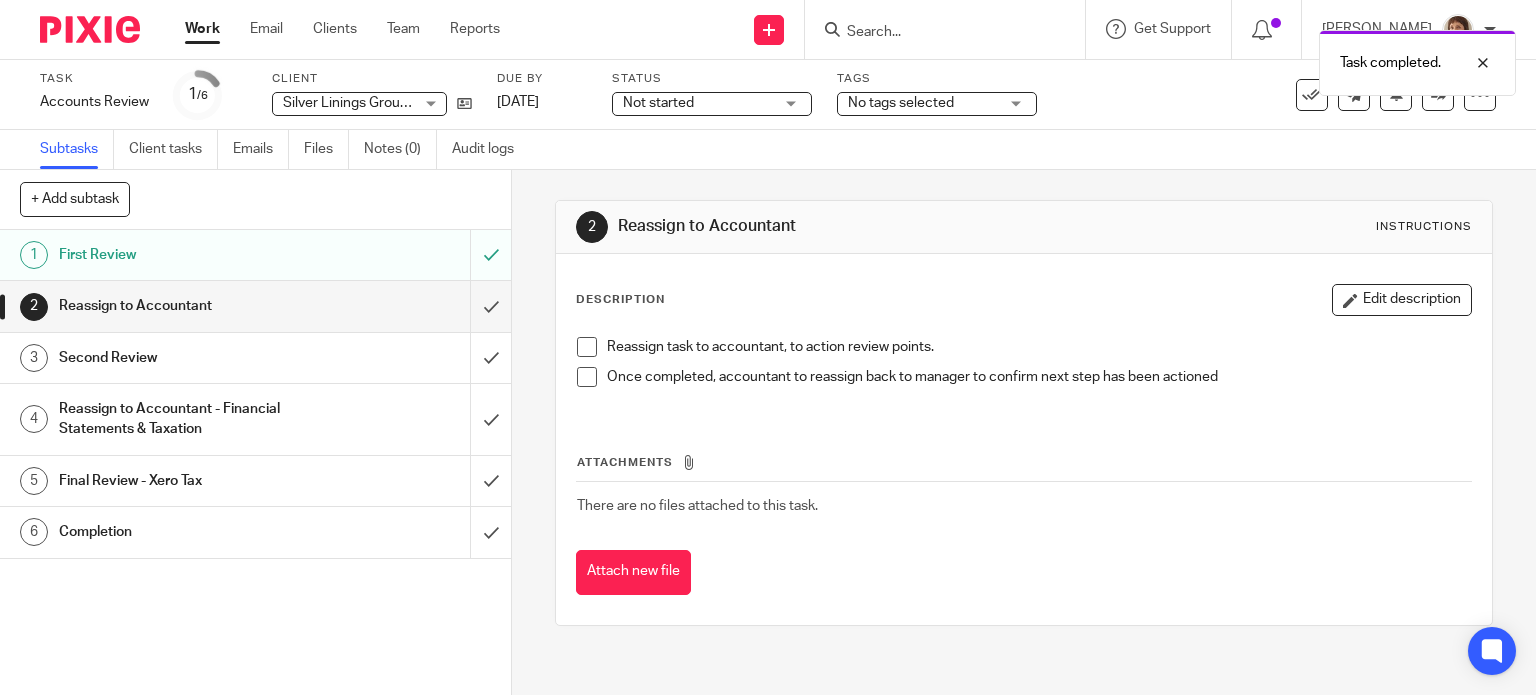 click at bounding box center [587, 347] 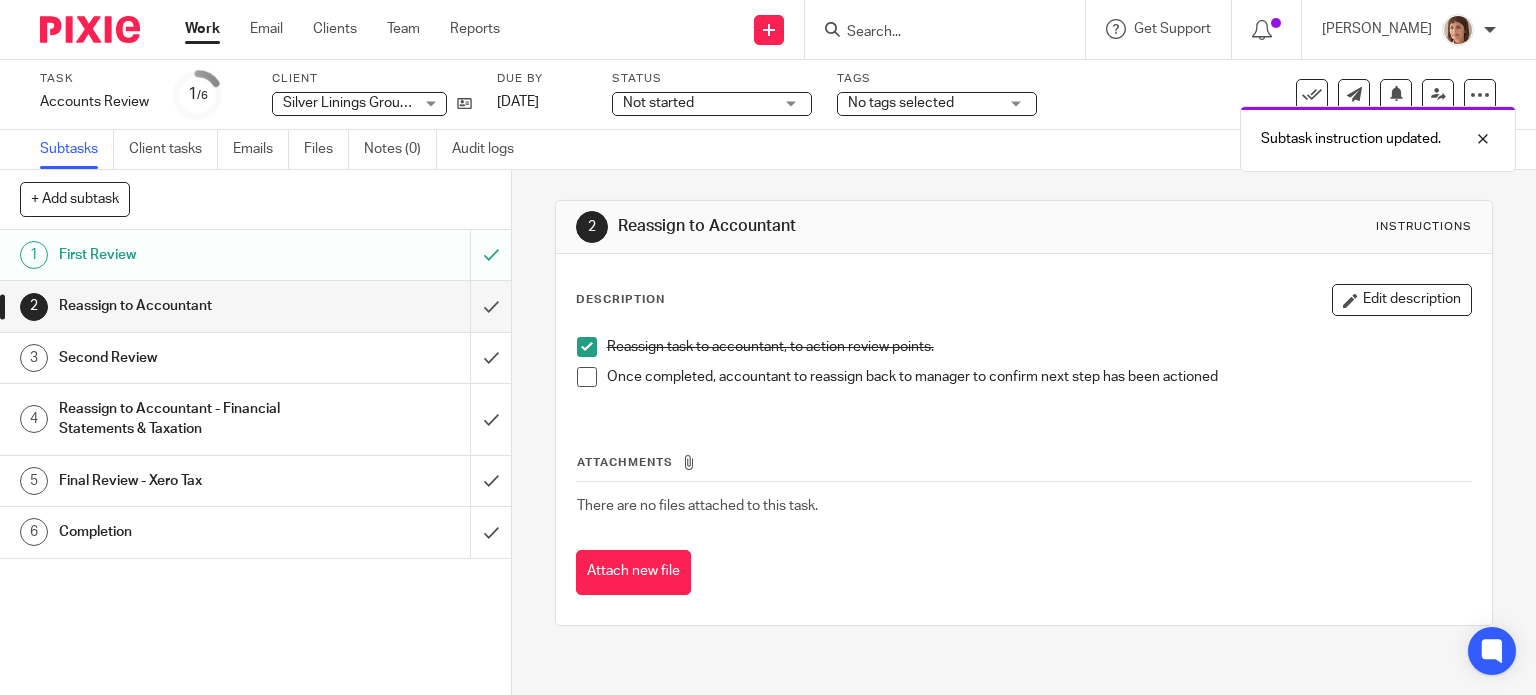 click at bounding box center (587, 377) 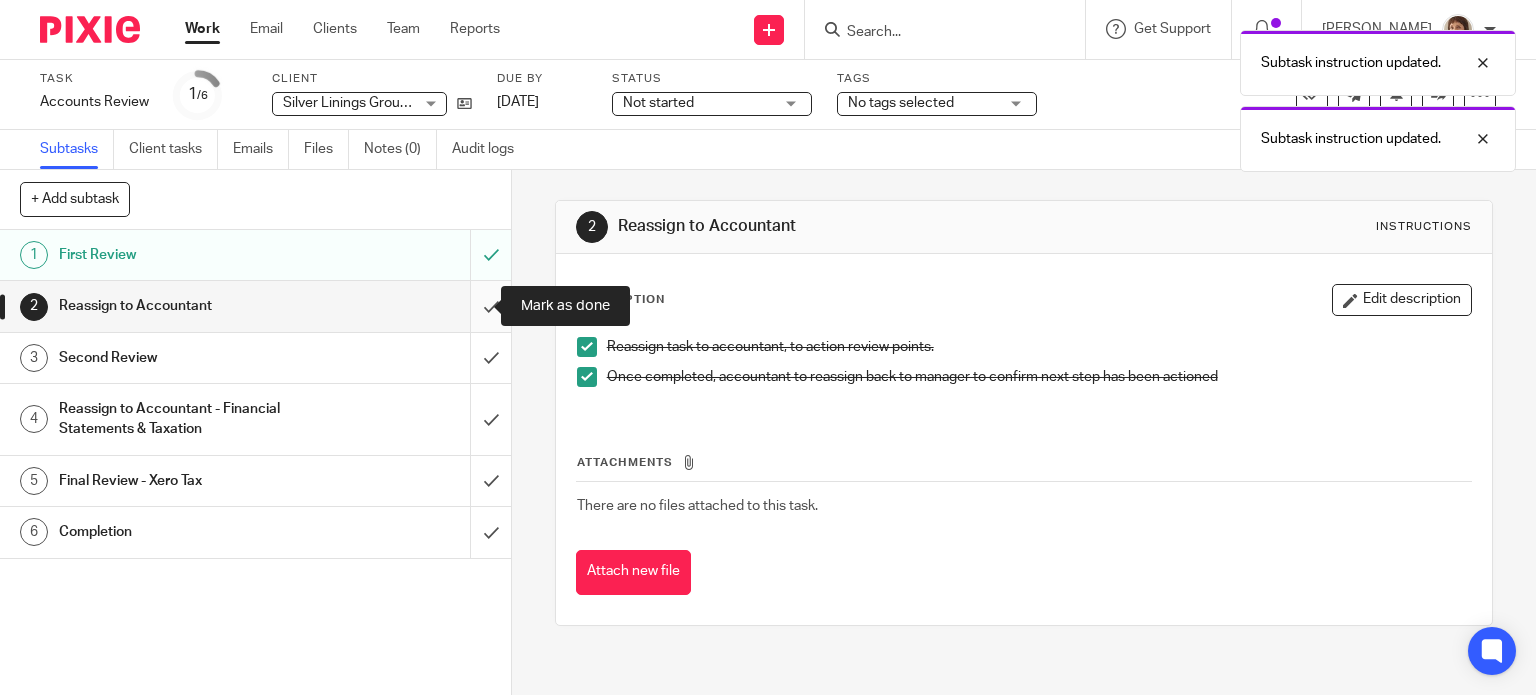 drag, startPoint x: 472, startPoint y: 304, endPoint x: 477, endPoint y: 287, distance: 17.720045 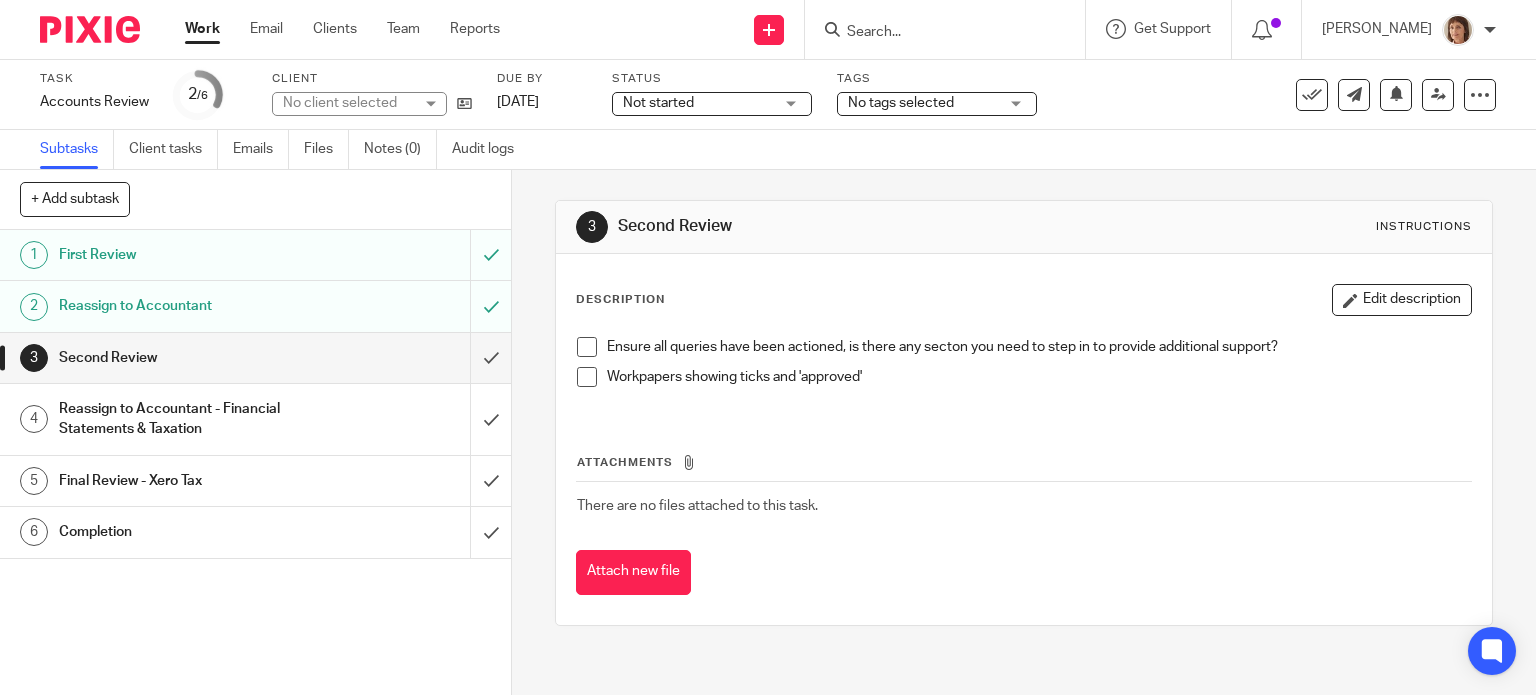 scroll, scrollTop: 0, scrollLeft: 0, axis: both 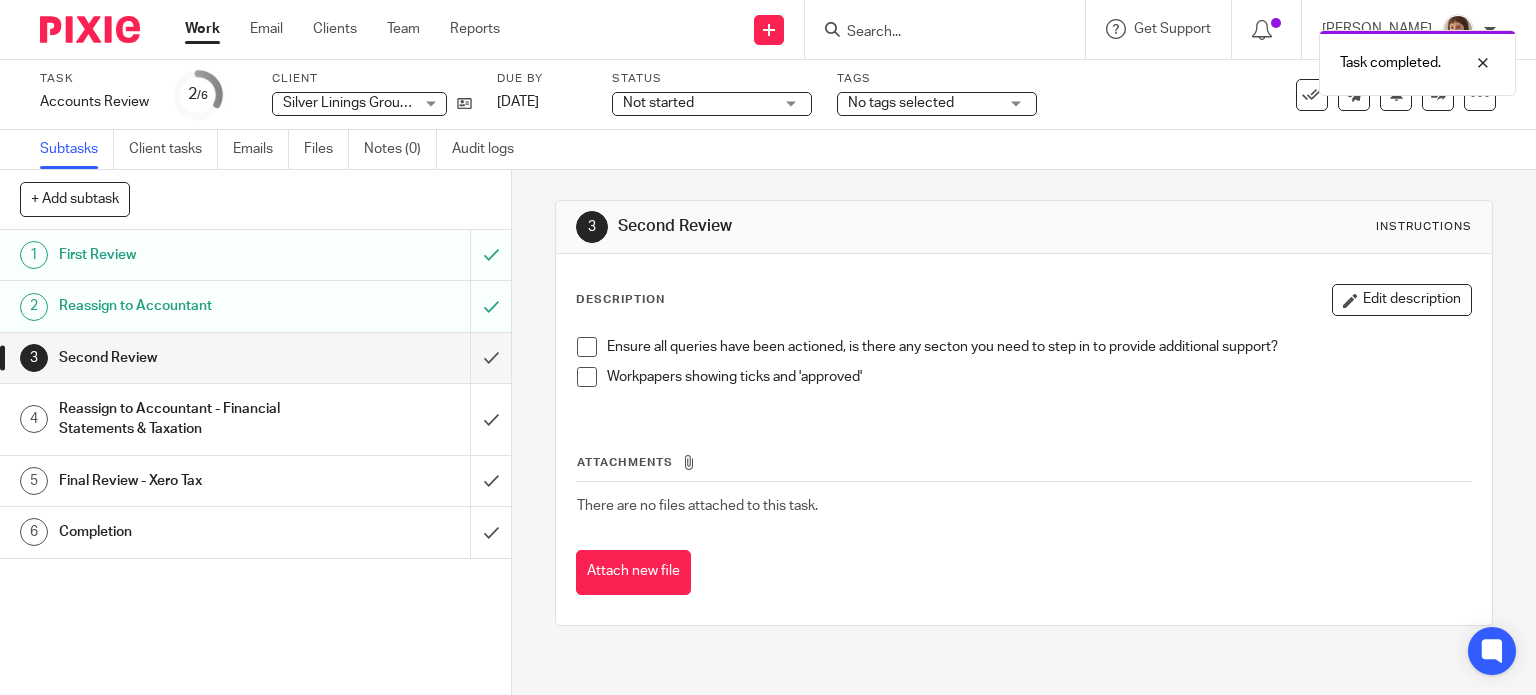 click at bounding box center [587, 347] 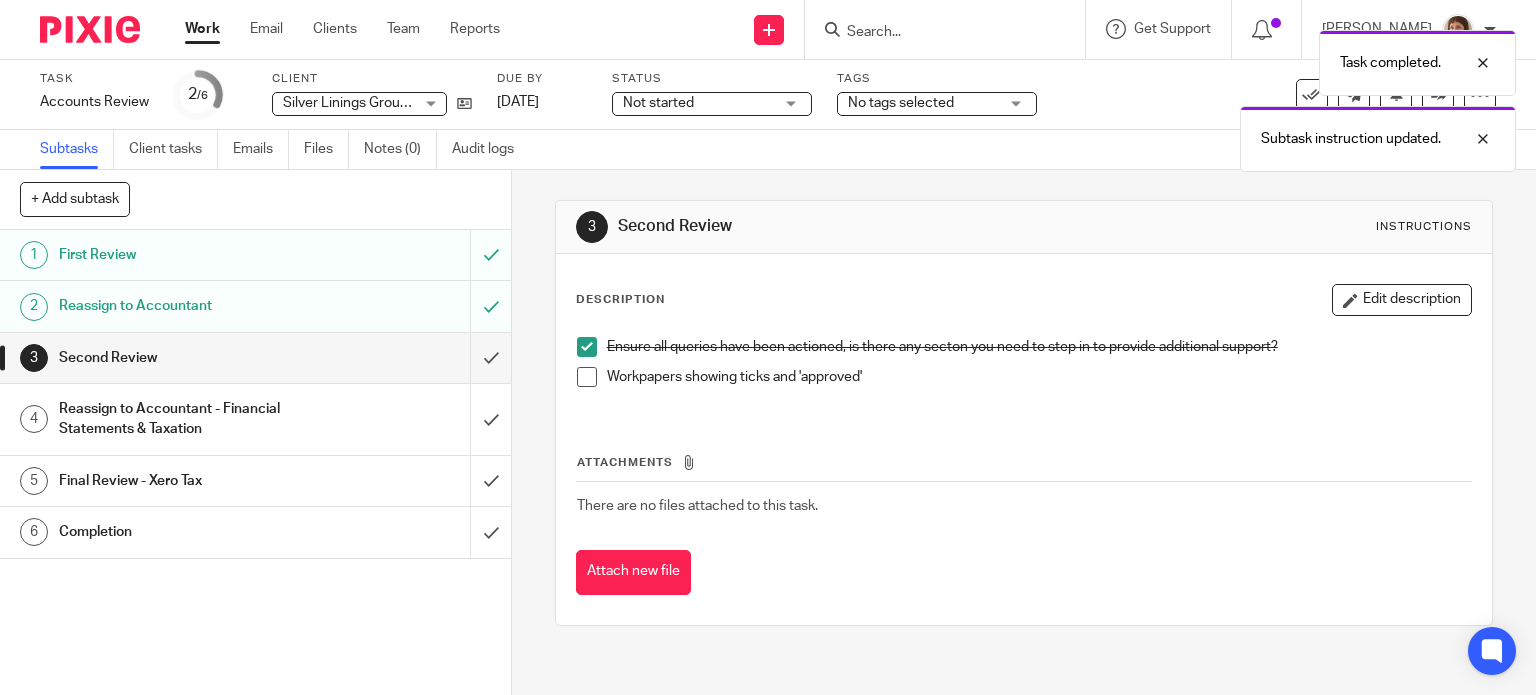 click at bounding box center (587, 377) 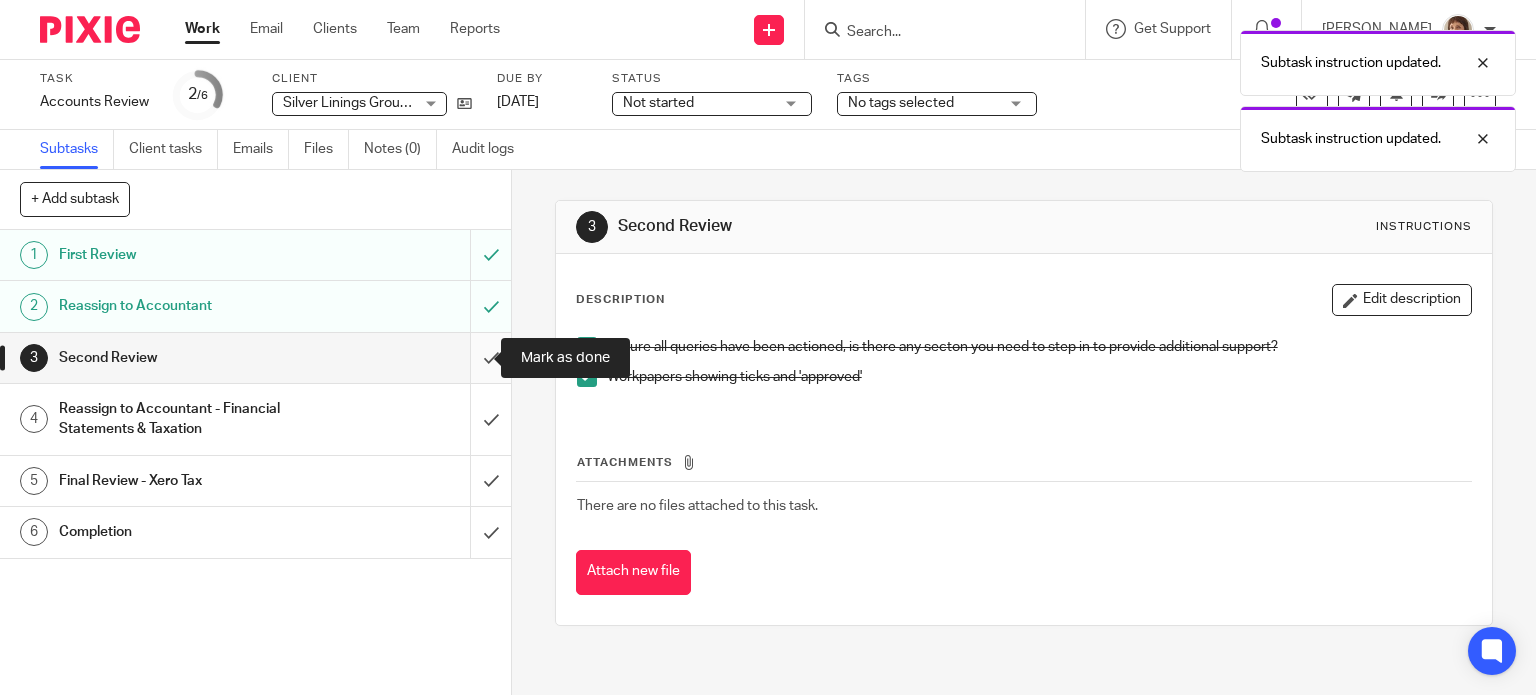 click at bounding box center [255, 358] 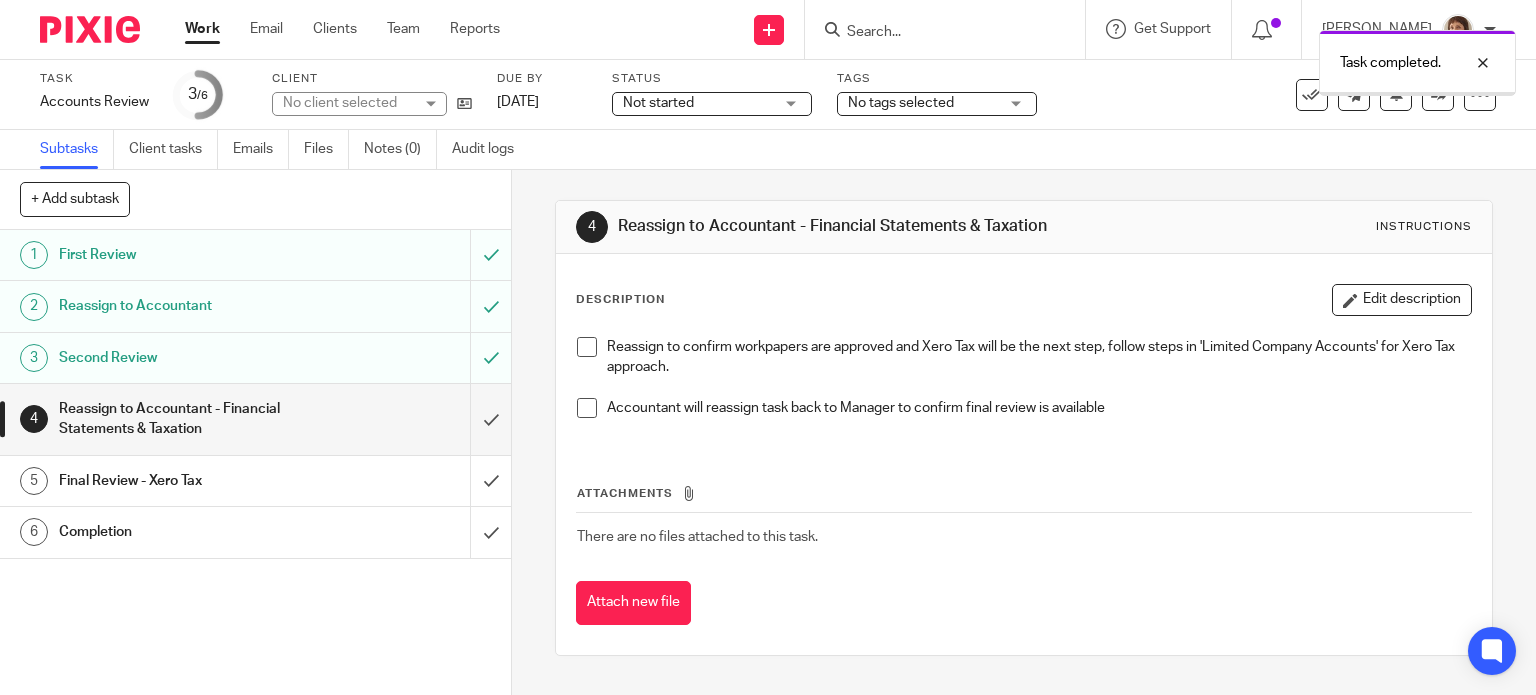 scroll, scrollTop: 0, scrollLeft: 0, axis: both 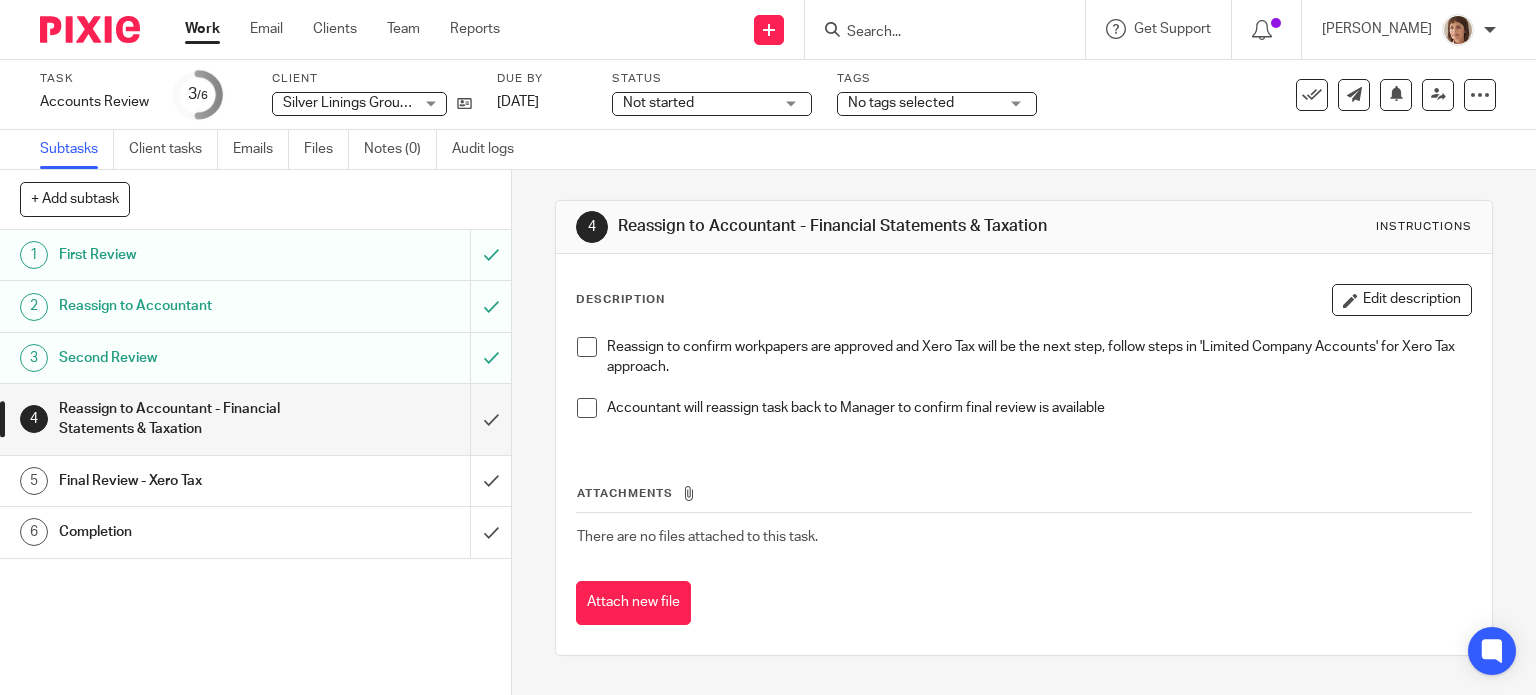 click at bounding box center [587, 347] 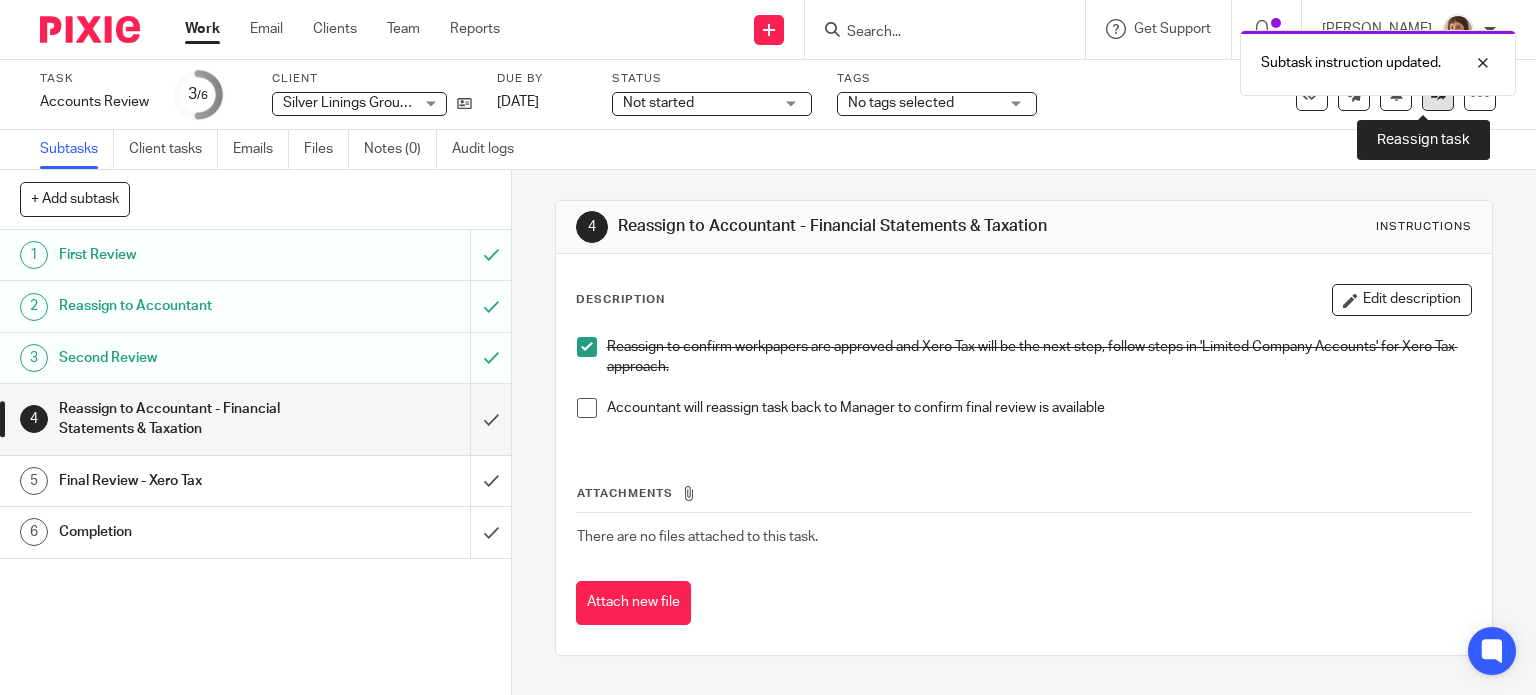 click at bounding box center (1438, 94) 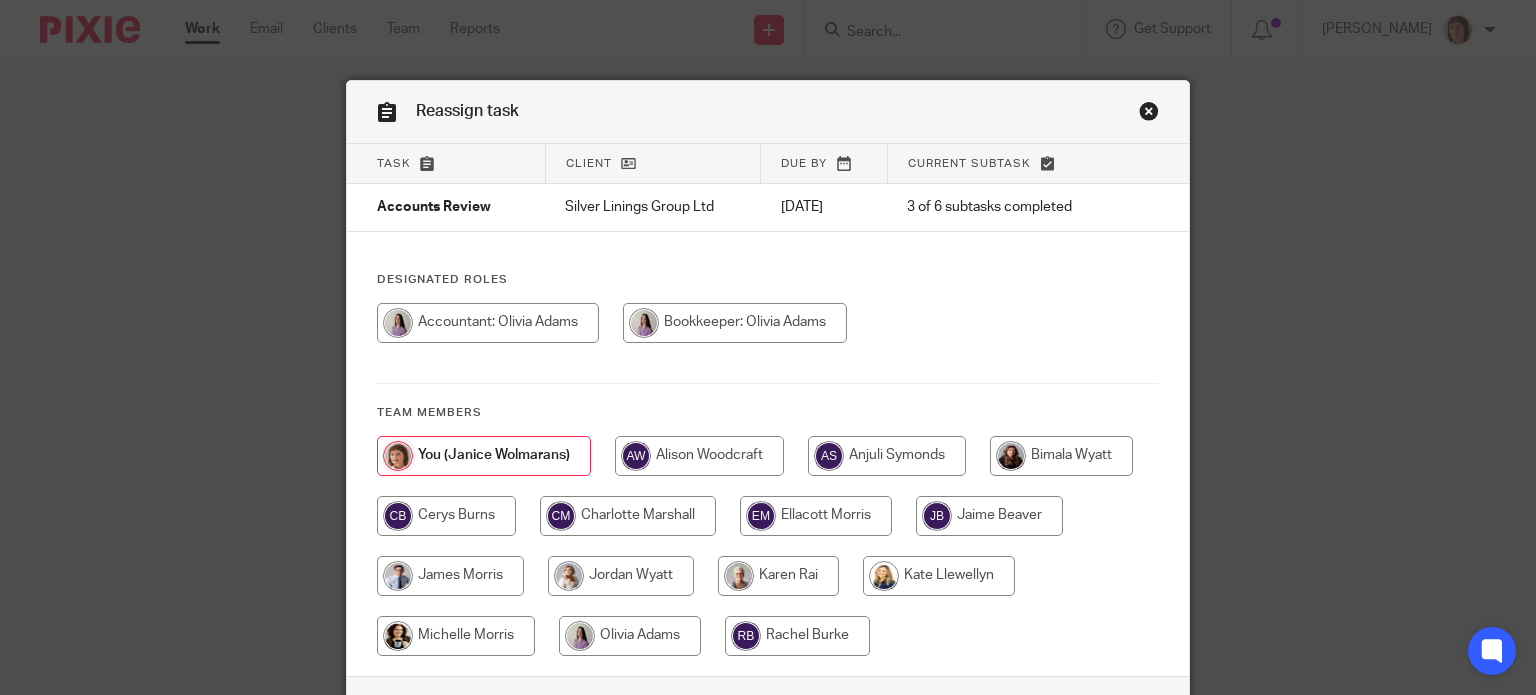 scroll, scrollTop: 0, scrollLeft: 0, axis: both 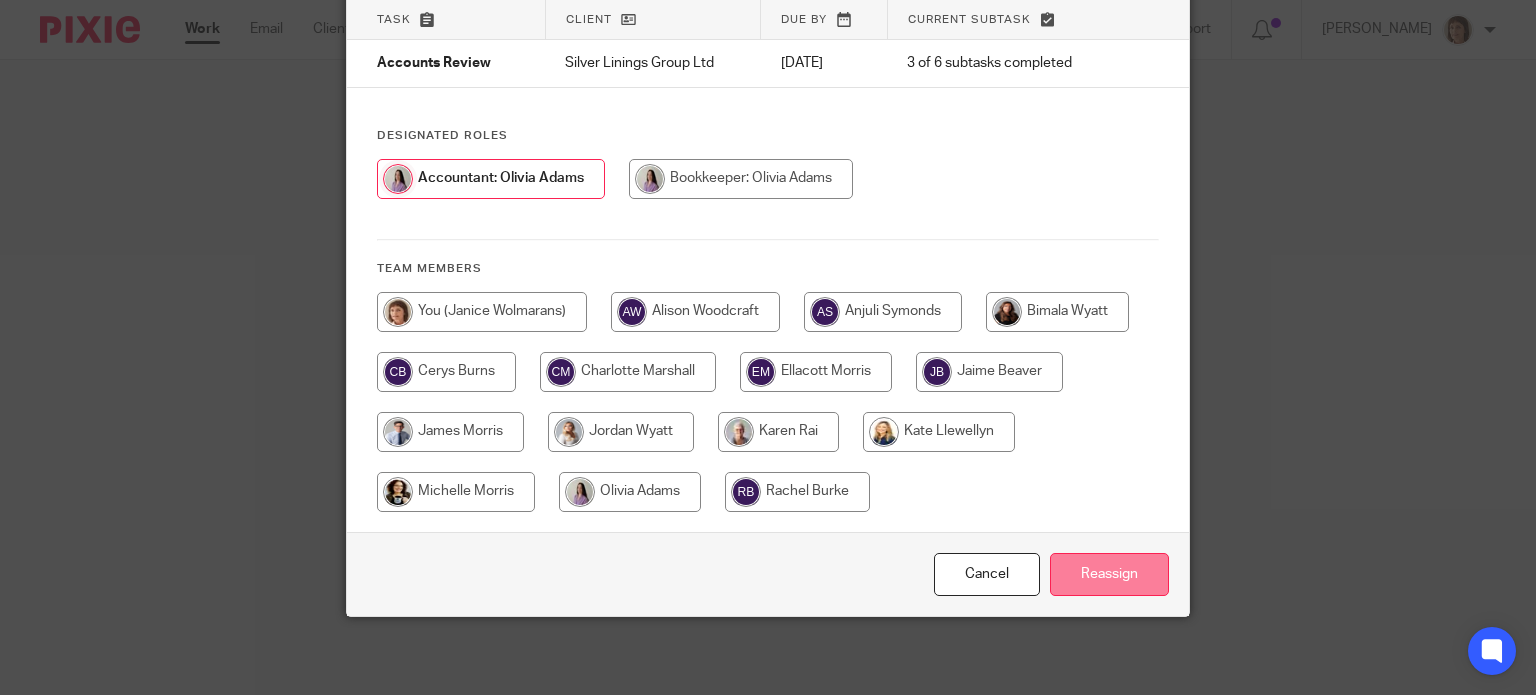 click on "Reassign" at bounding box center (1109, 574) 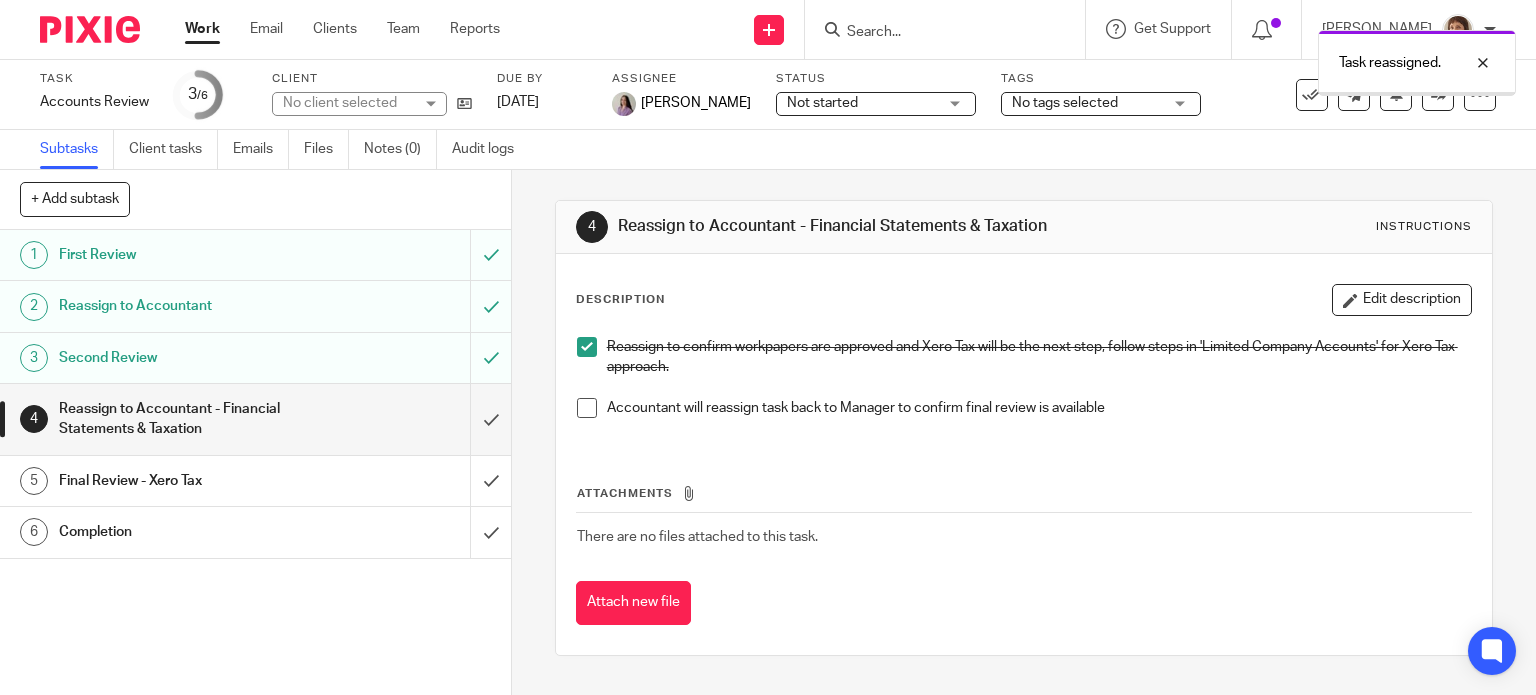 scroll, scrollTop: 0, scrollLeft: 0, axis: both 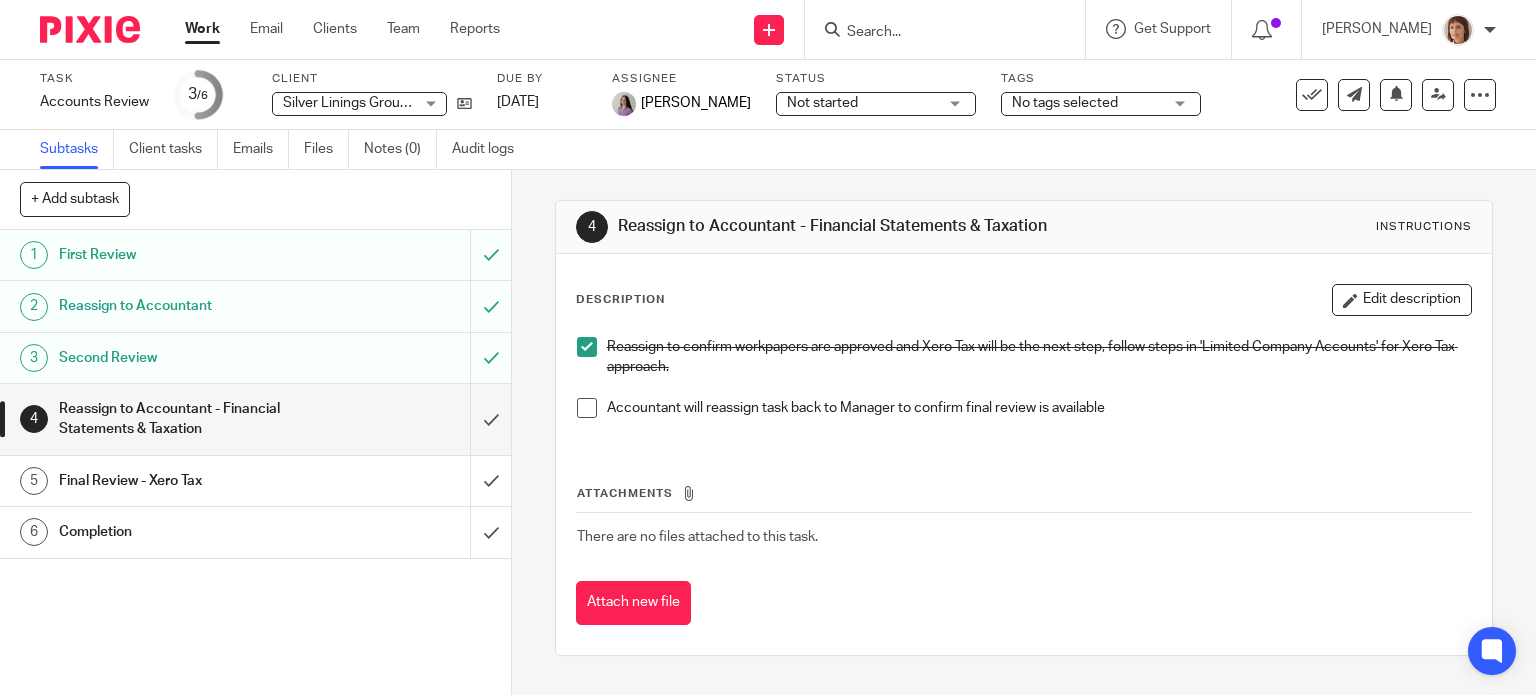 click on "Work" at bounding box center (202, 29) 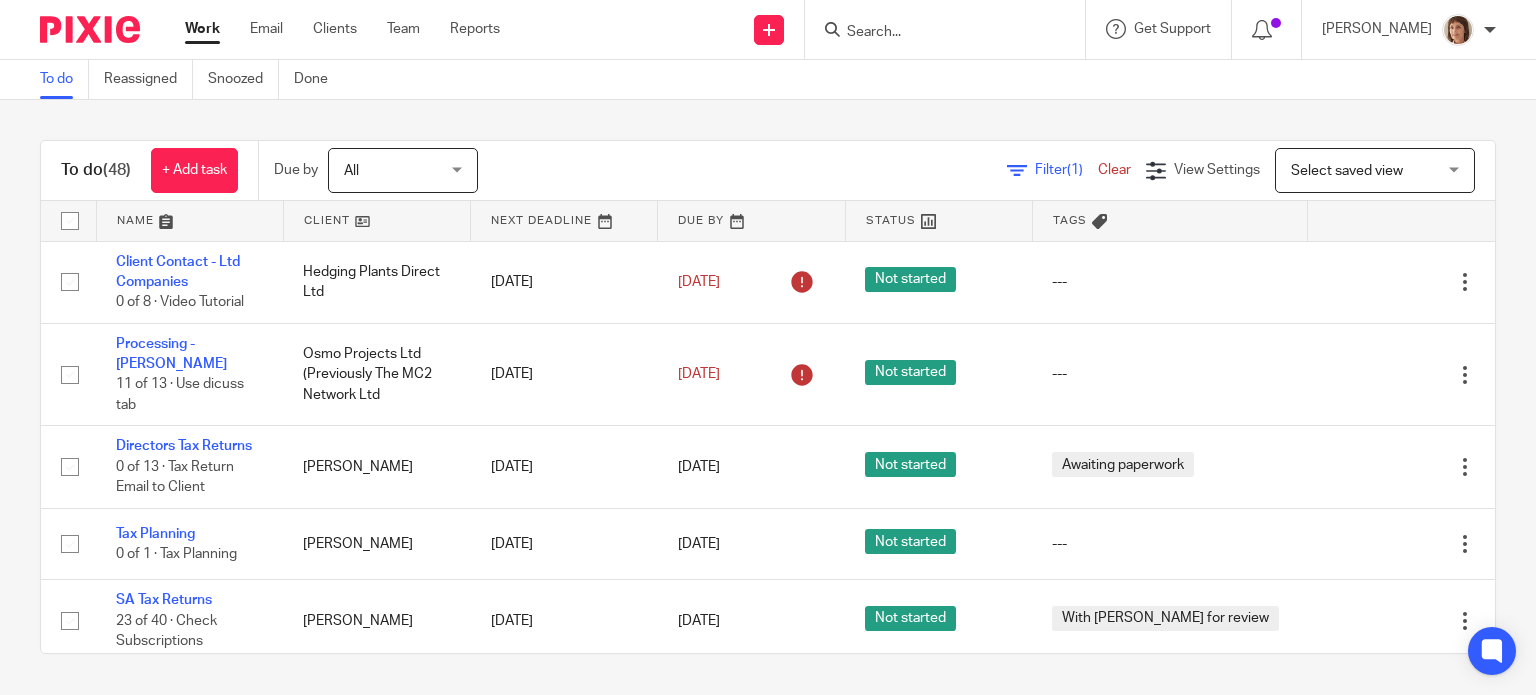 scroll, scrollTop: 0, scrollLeft: 0, axis: both 